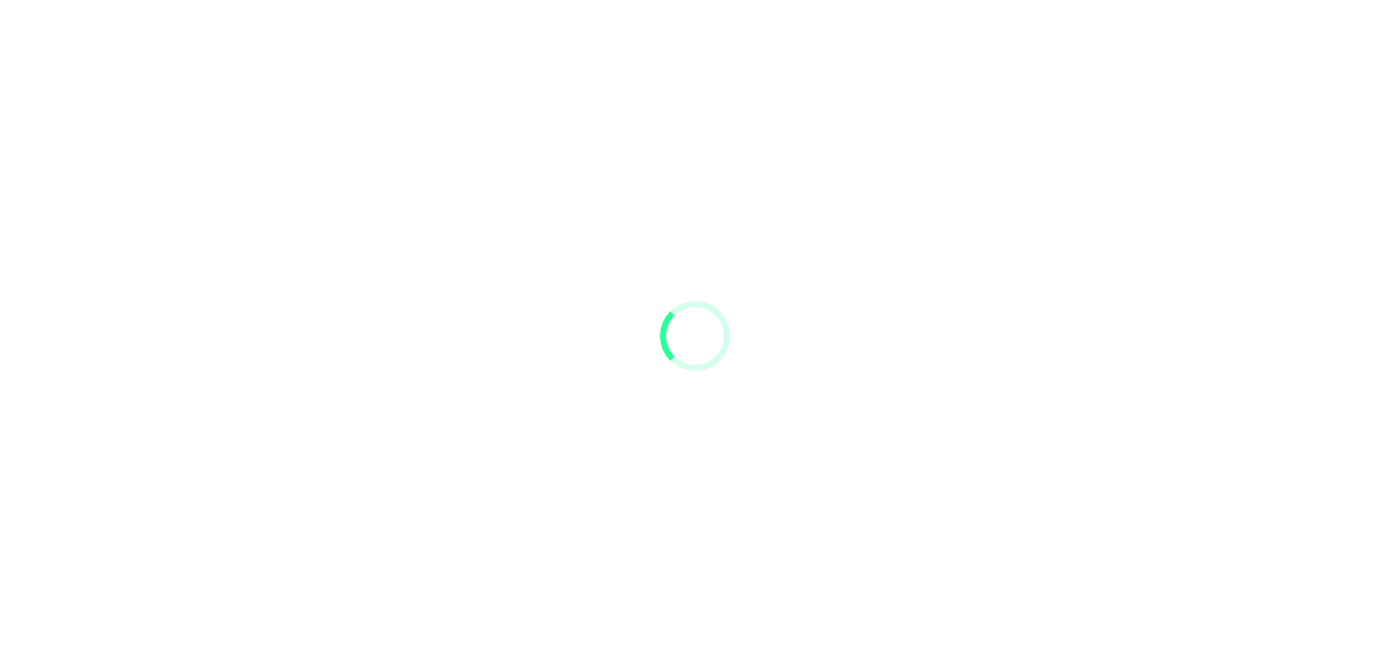 scroll, scrollTop: 0, scrollLeft: 0, axis: both 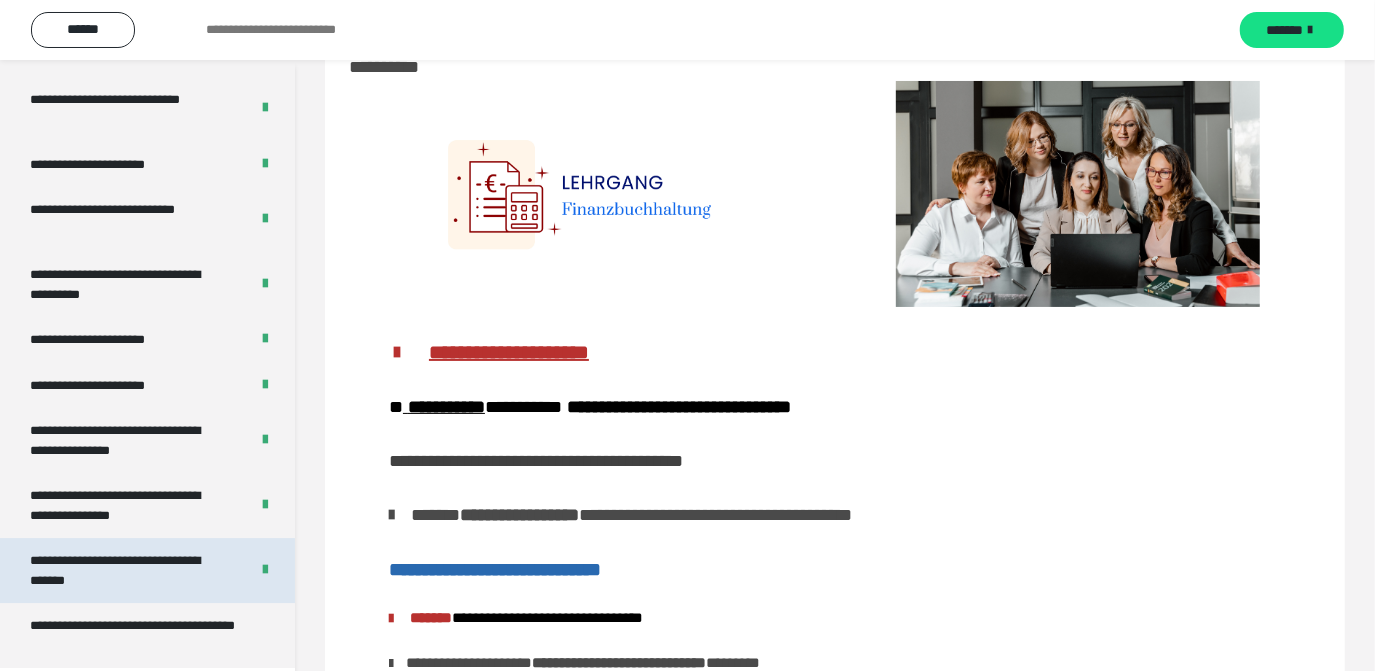 click on "**********" at bounding box center [124, 570] 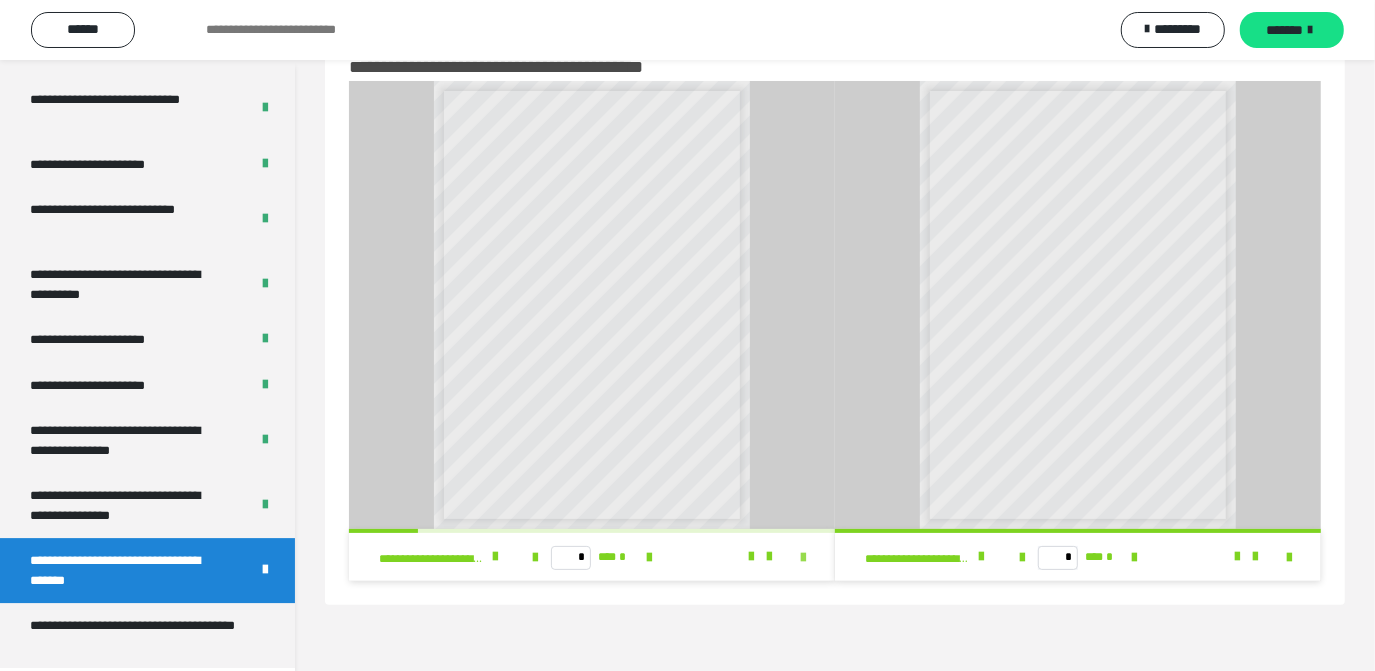 click at bounding box center (803, 558) 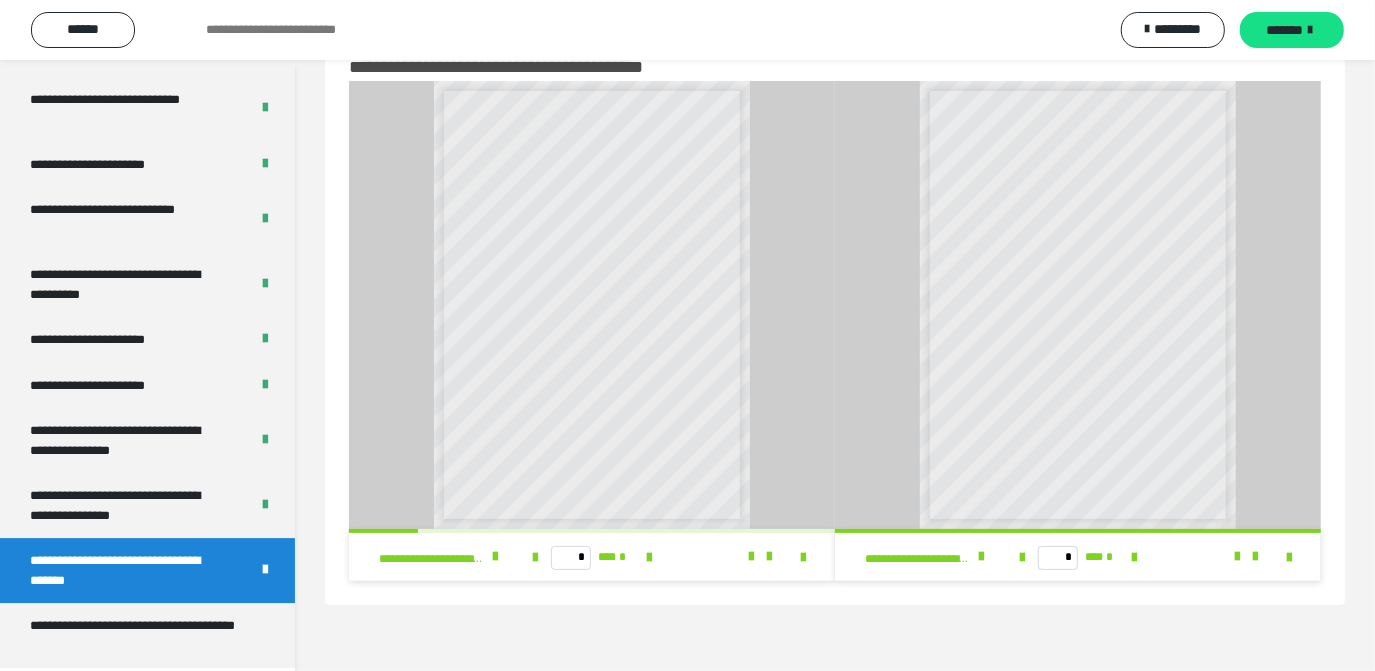 scroll, scrollTop: 3901, scrollLeft: 0, axis: vertical 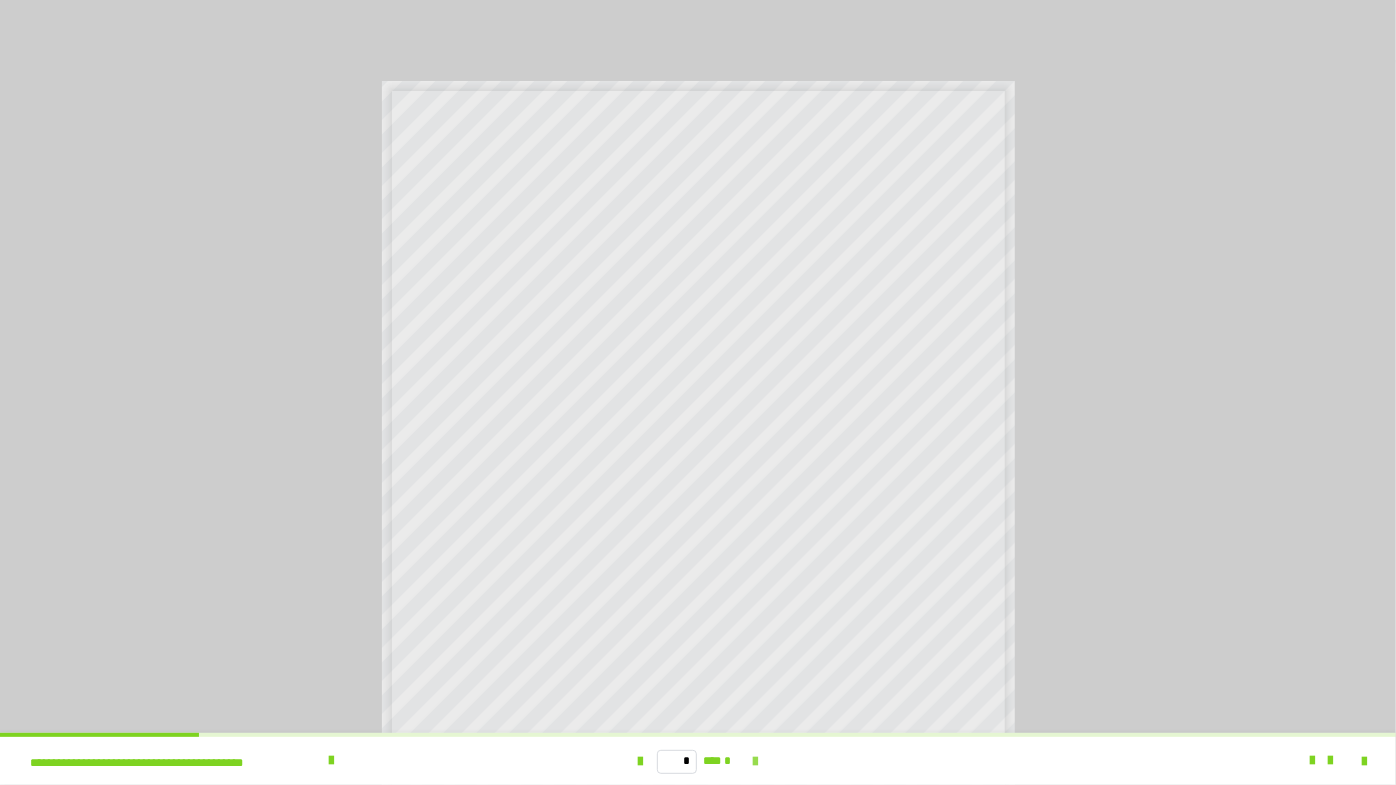click at bounding box center [755, 762] 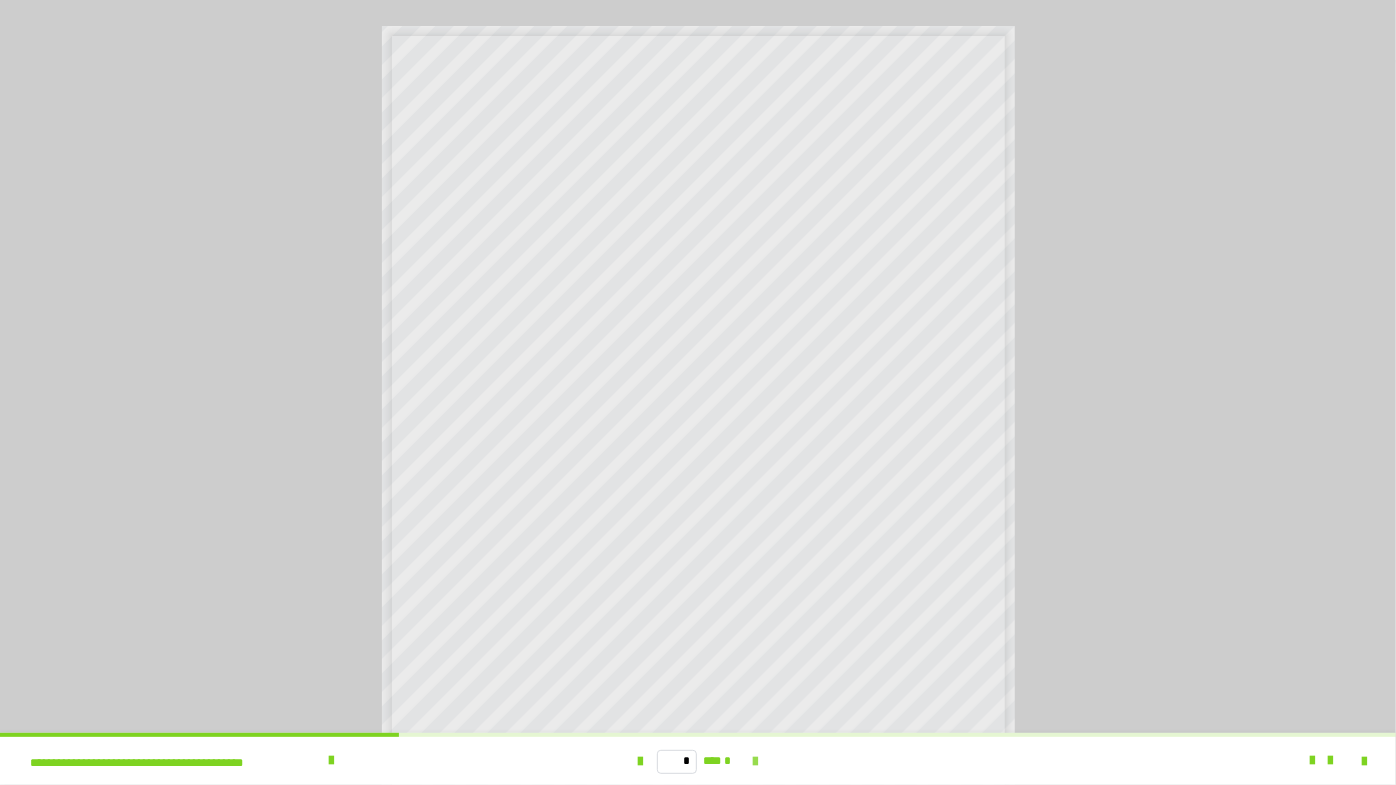 click at bounding box center [755, 762] 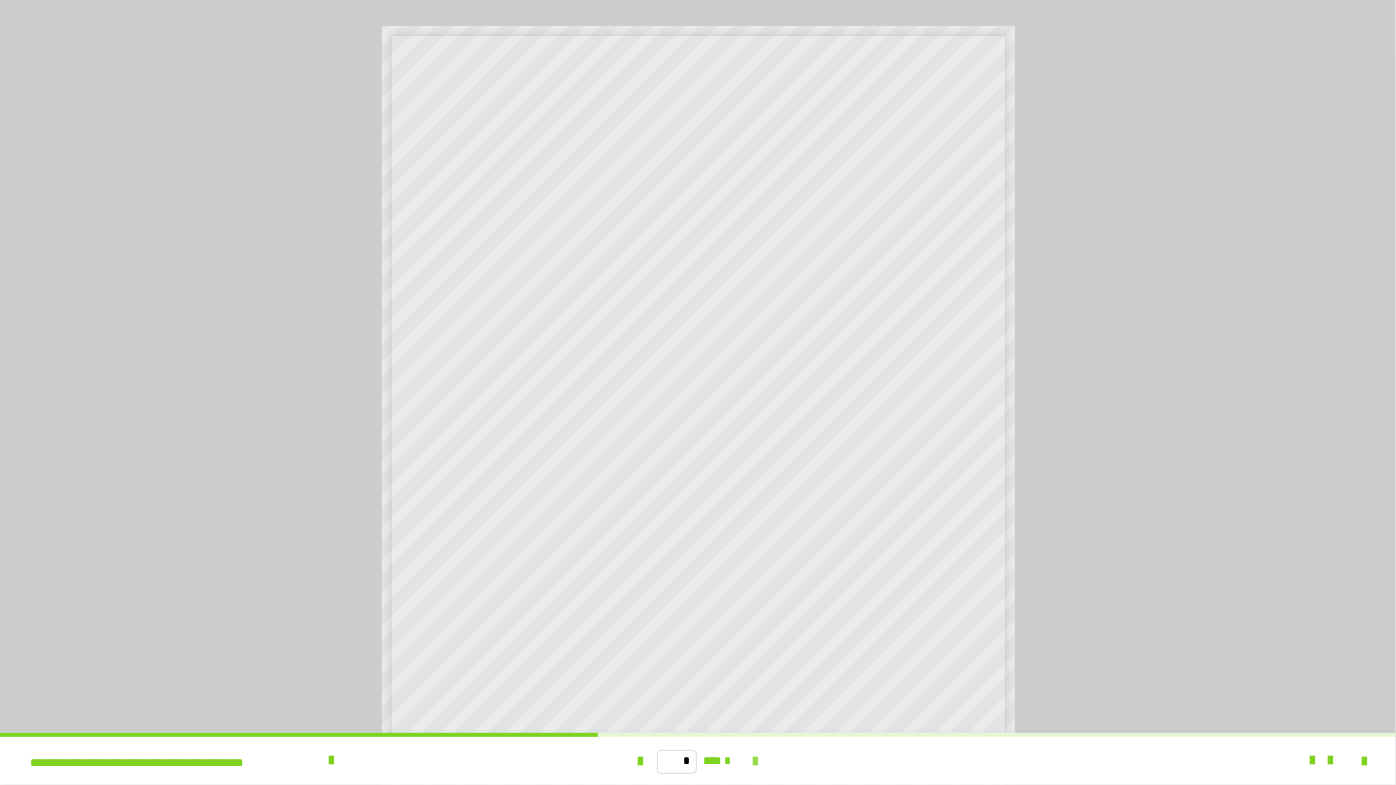 click at bounding box center [755, 762] 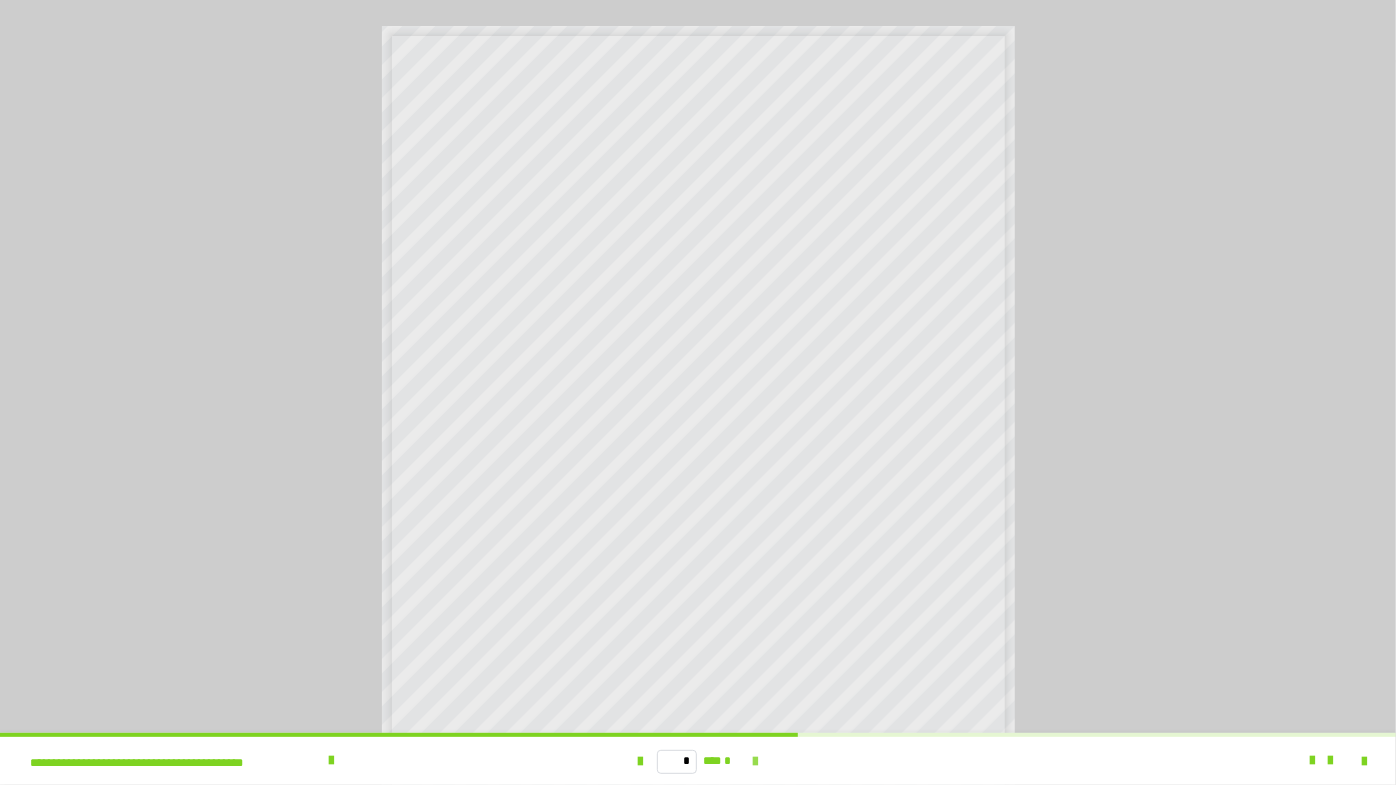 click at bounding box center [755, 762] 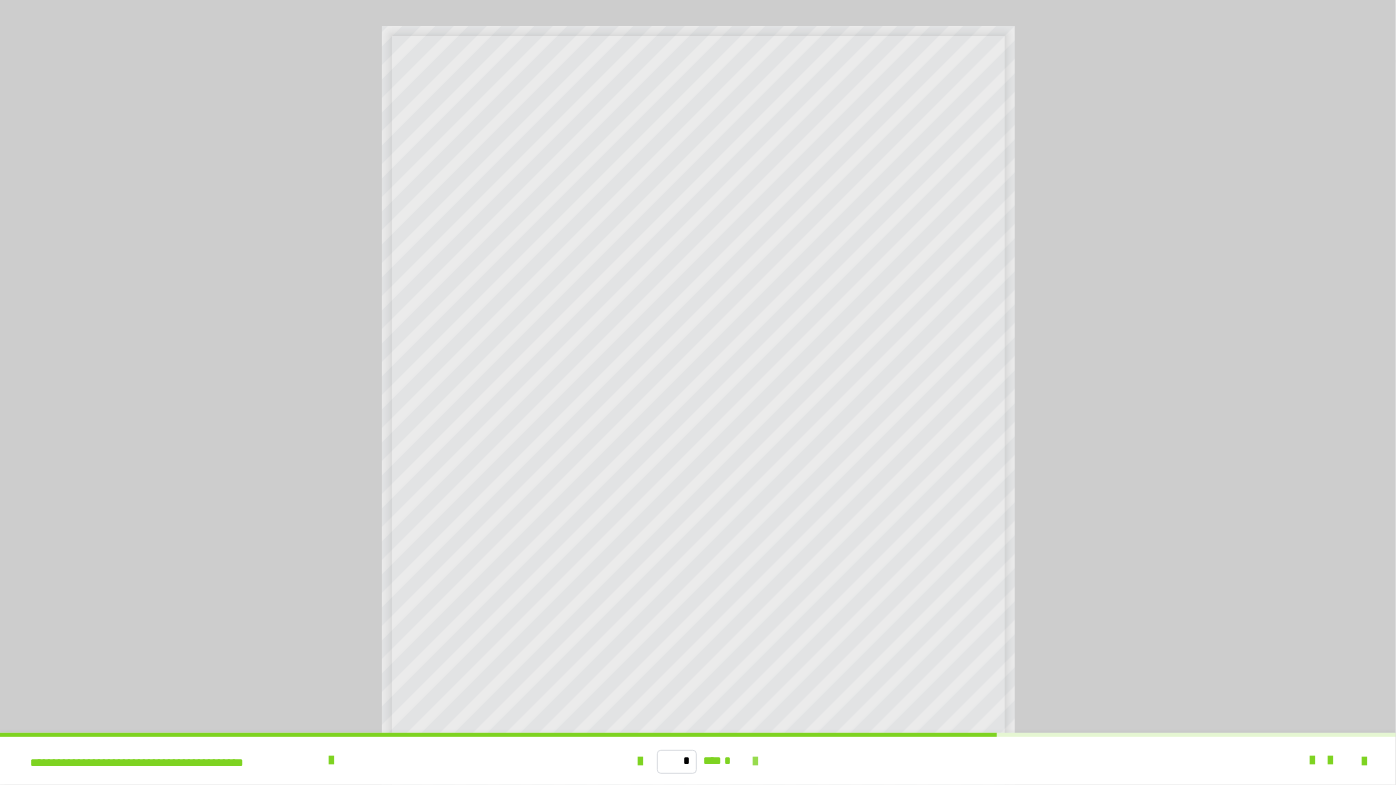 click at bounding box center [755, 762] 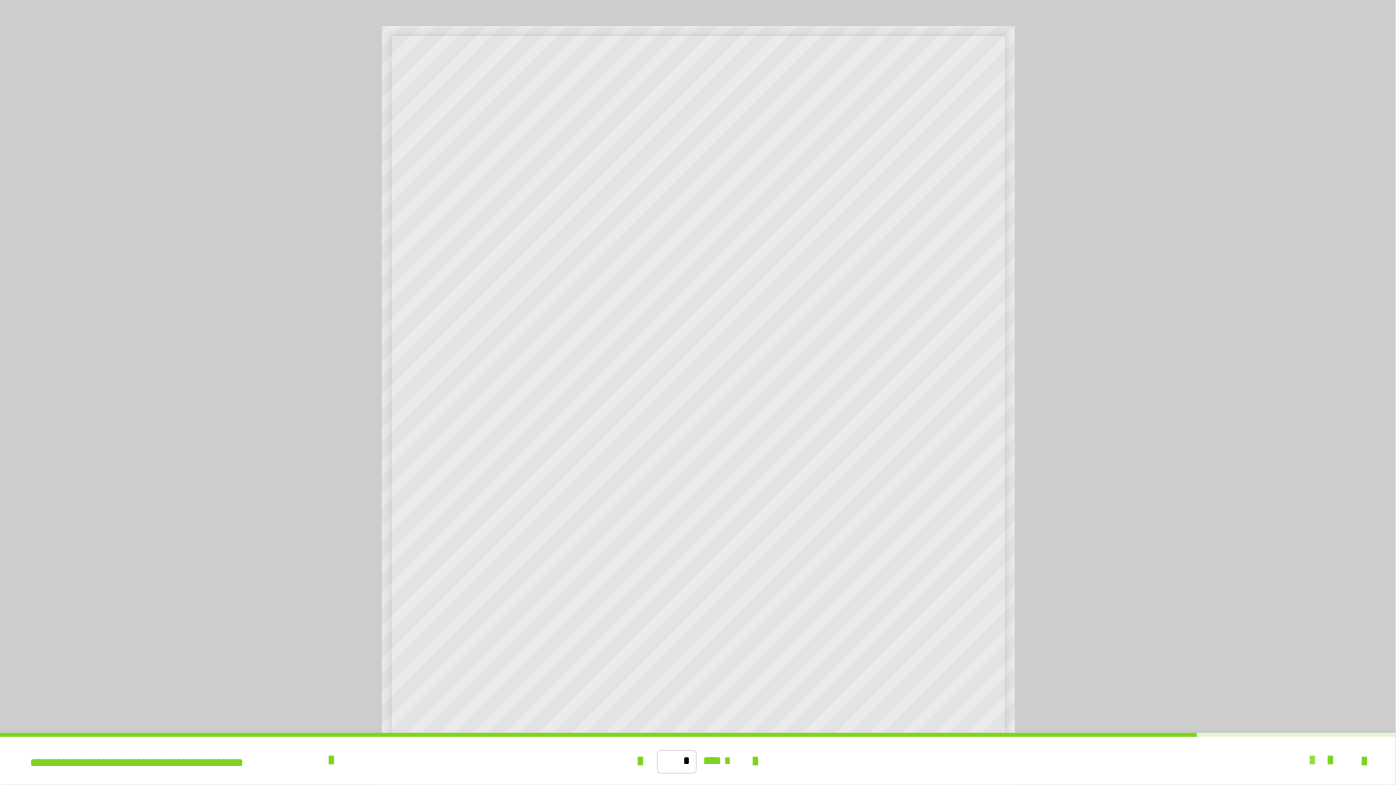 click at bounding box center [1312, 761] 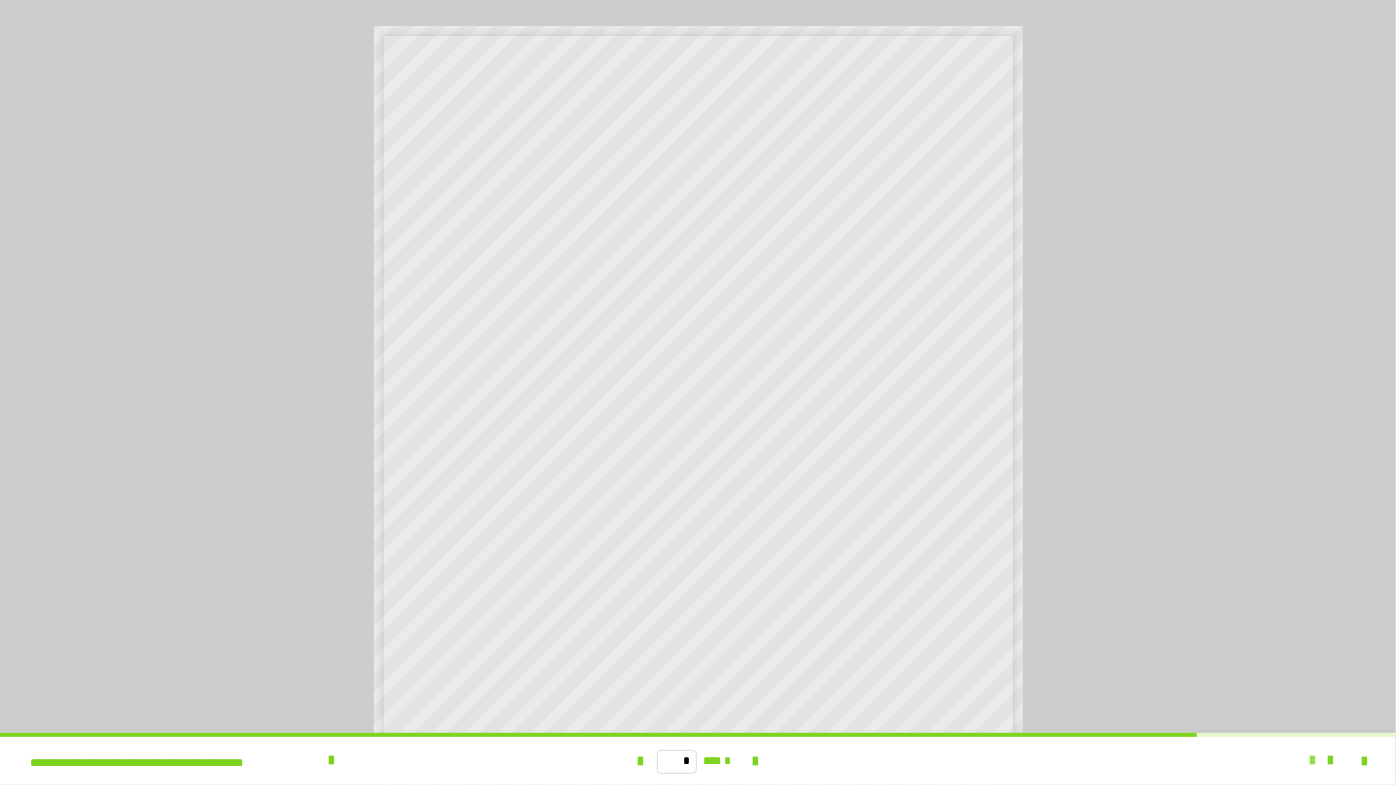 click at bounding box center [1312, 761] 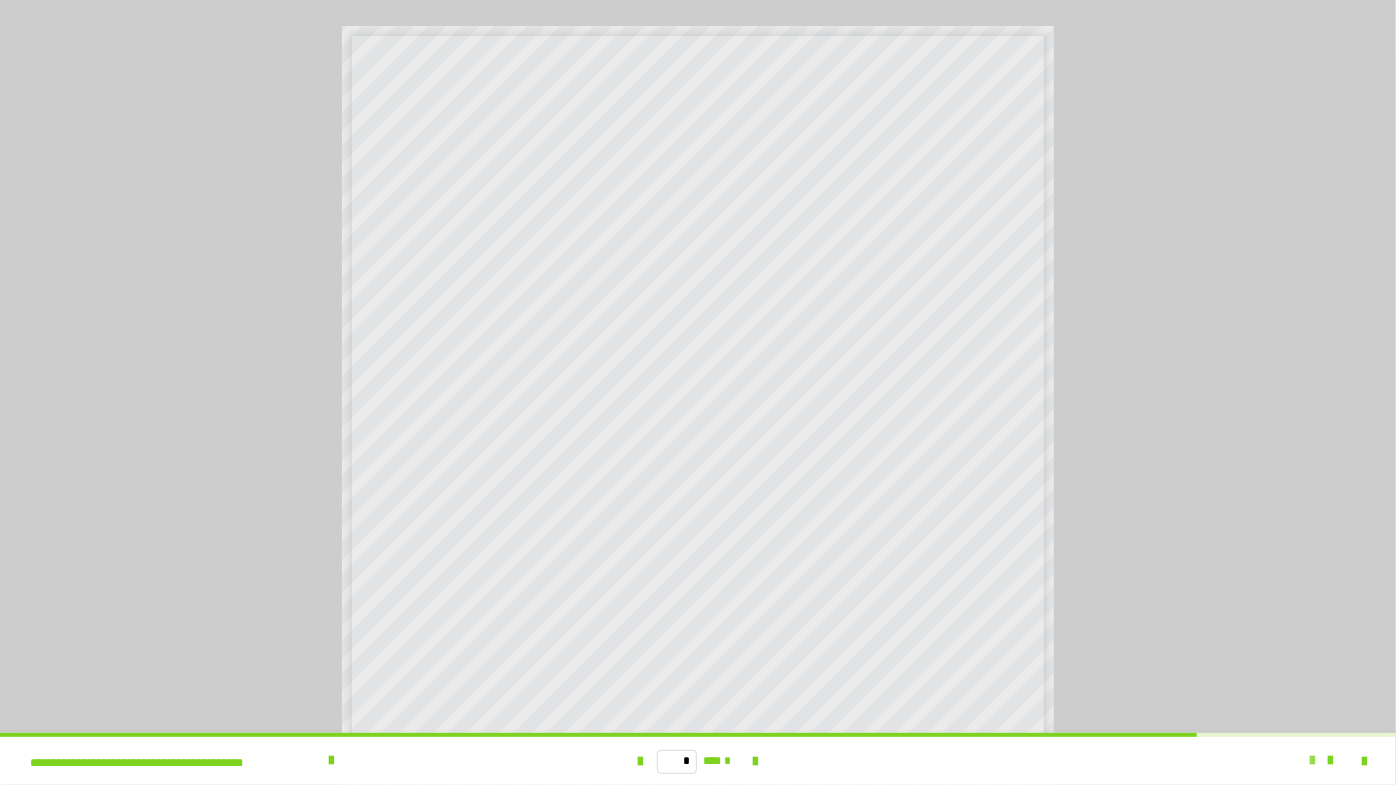 click at bounding box center [1312, 761] 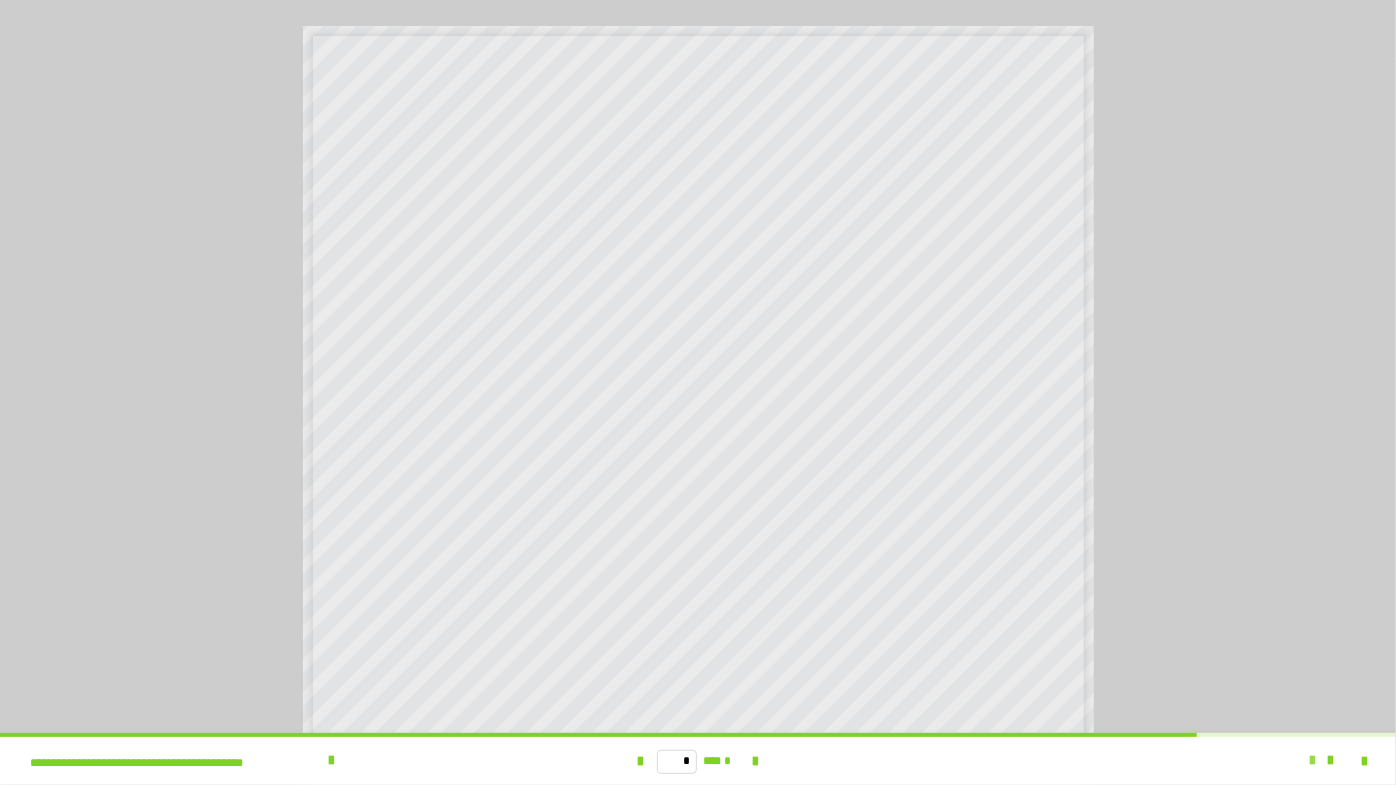 click at bounding box center [1312, 761] 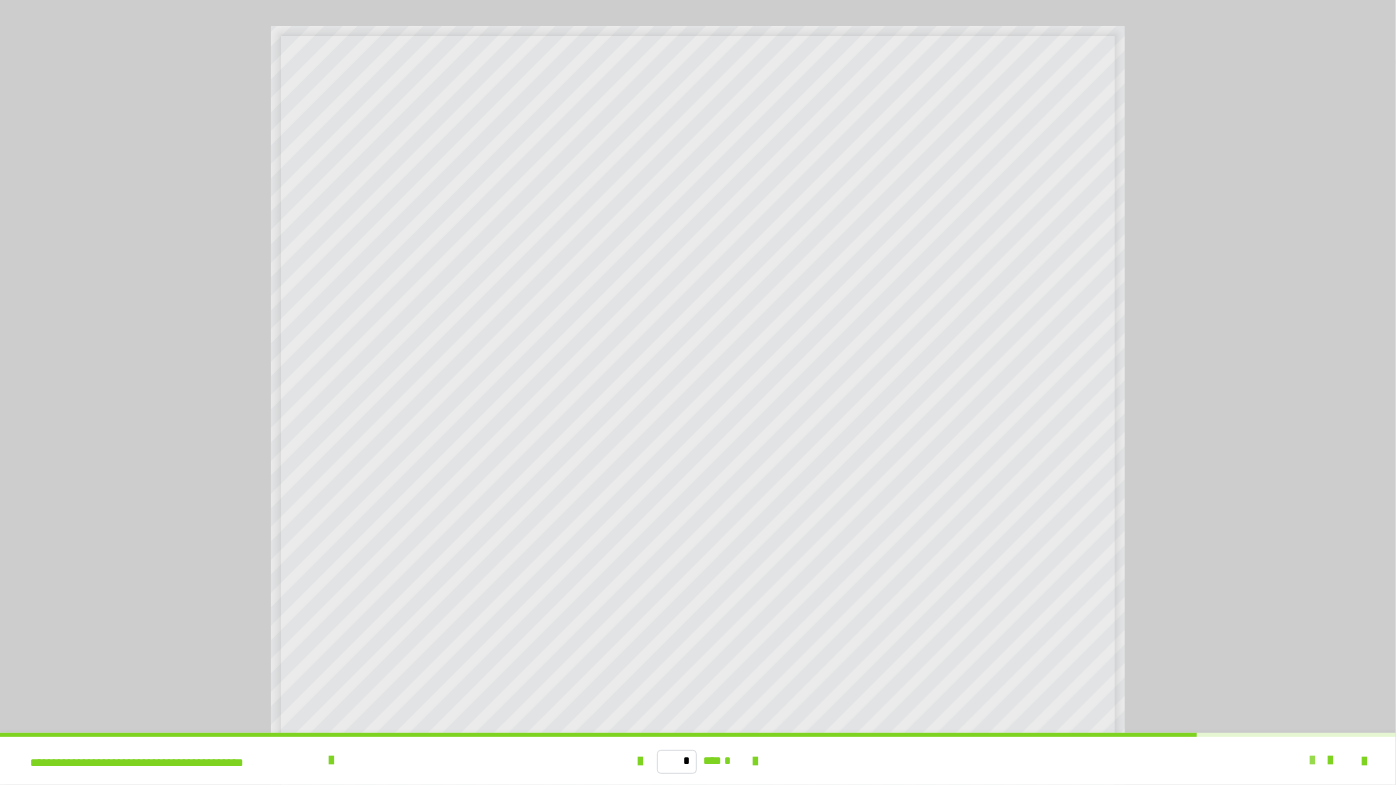 click at bounding box center [1312, 761] 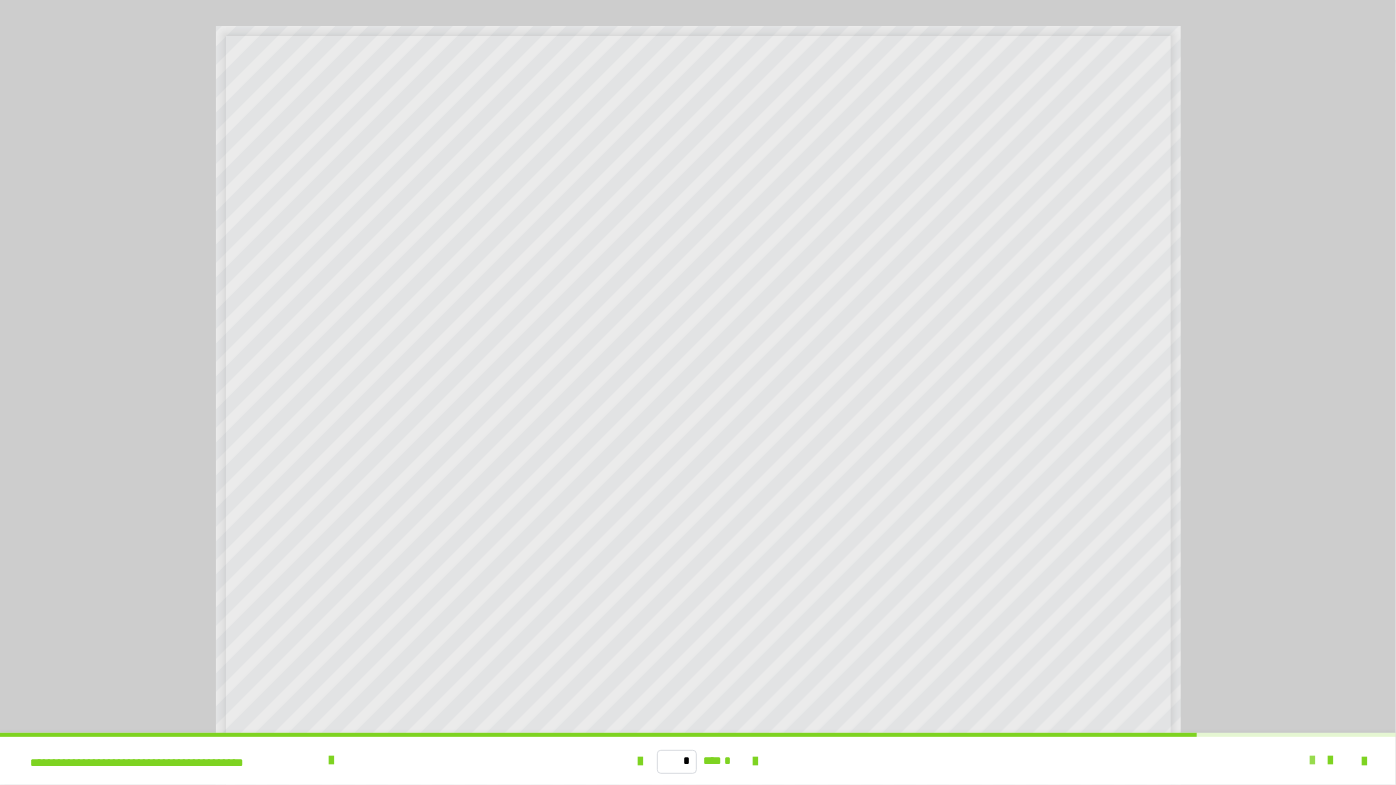 click at bounding box center [1312, 761] 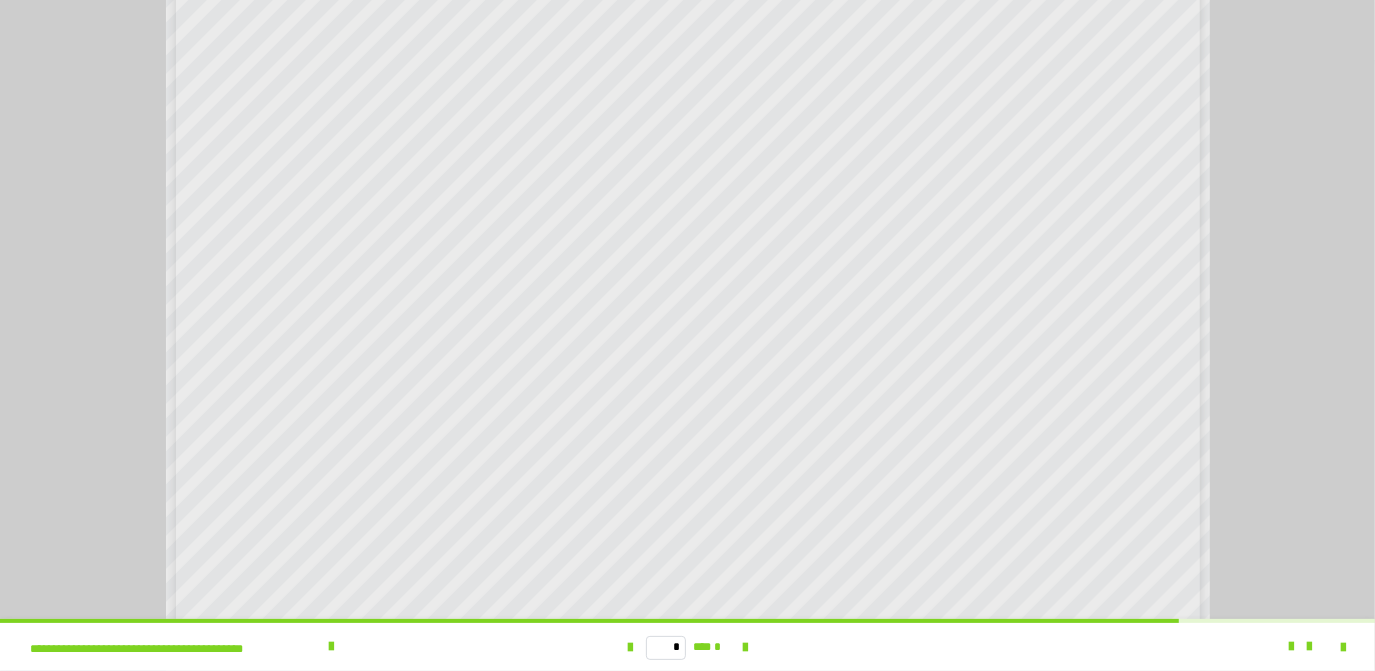 scroll, scrollTop: 4016, scrollLeft: 0, axis: vertical 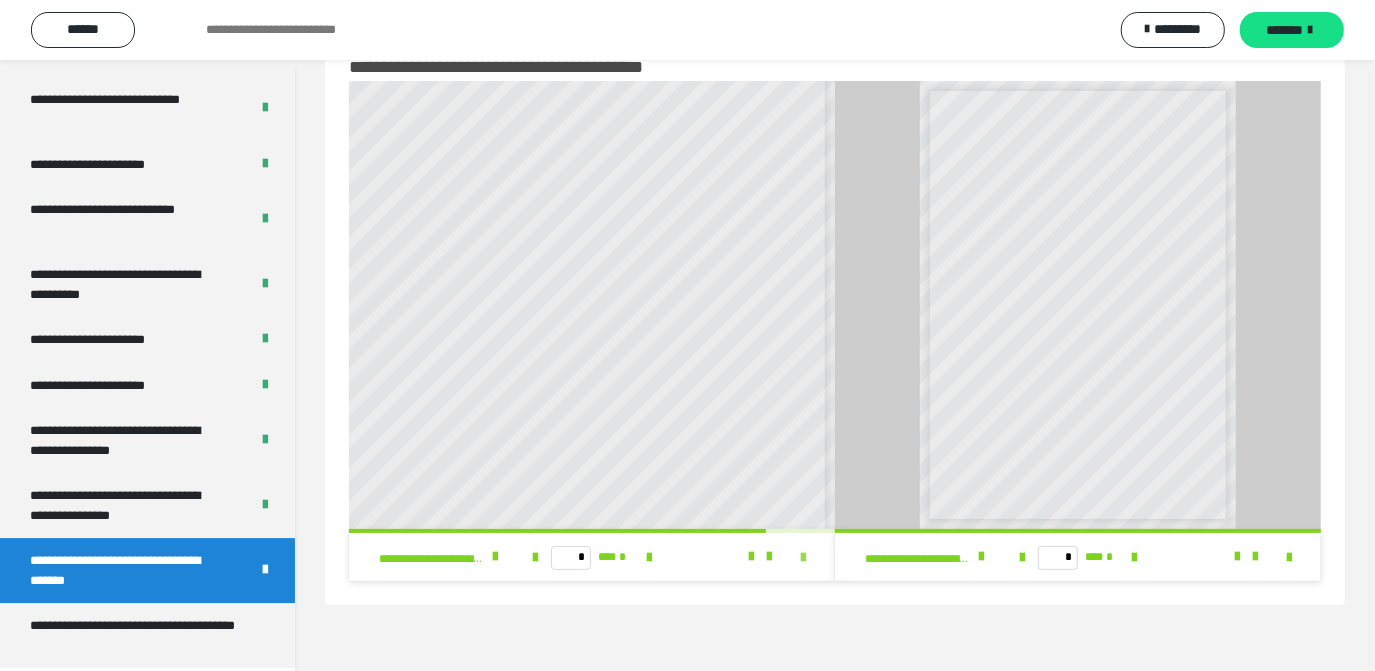 click at bounding box center (803, 558) 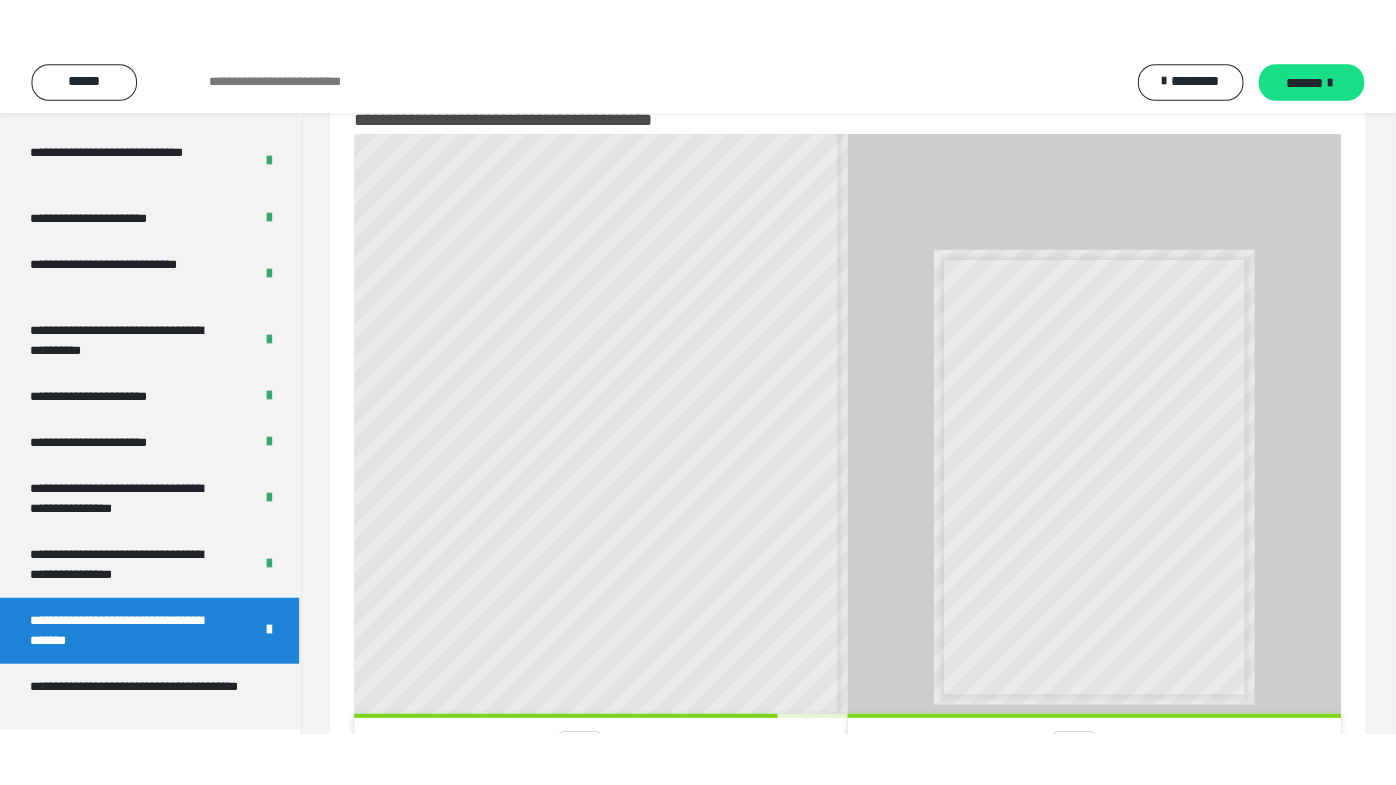scroll, scrollTop: 145, scrollLeft: 0, axis: vertical 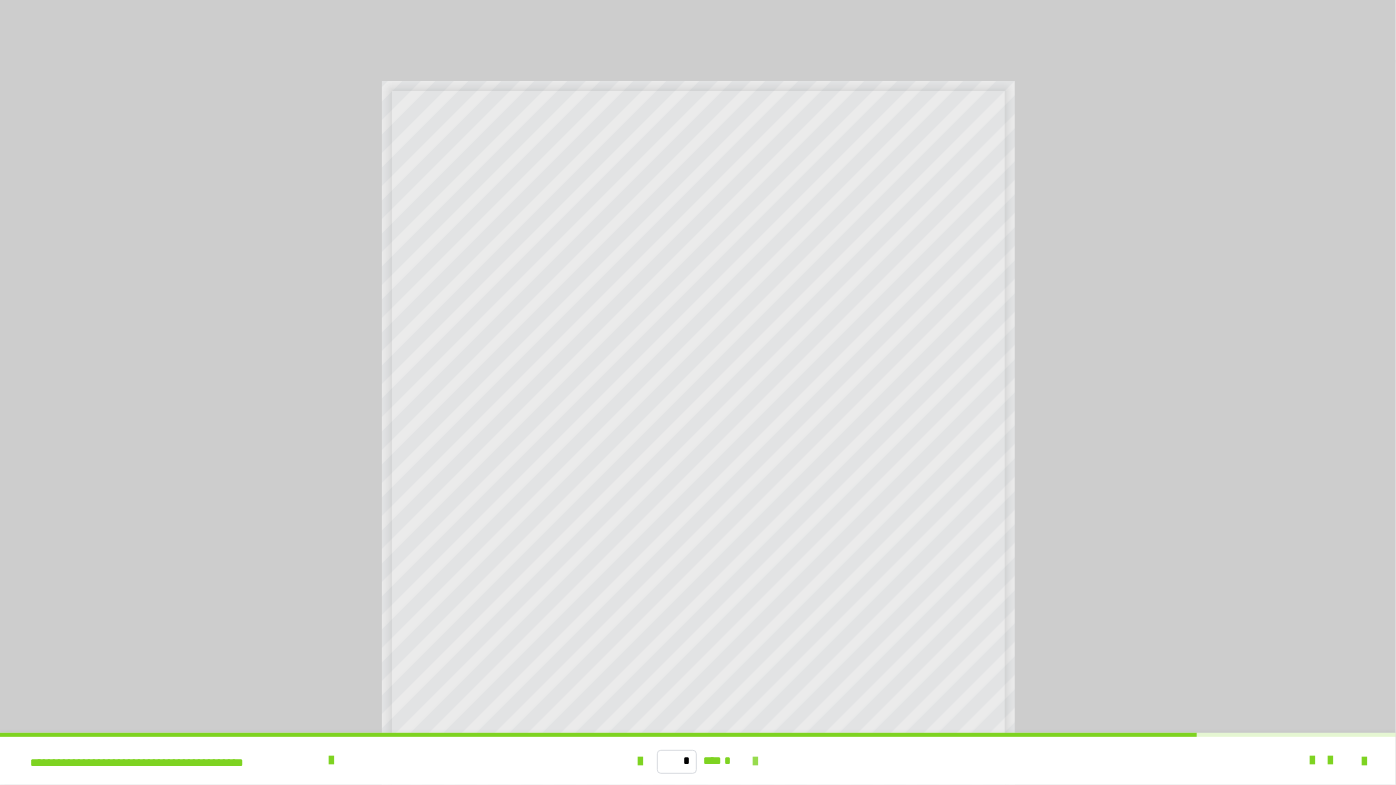 click at bounding box center (755, 762) 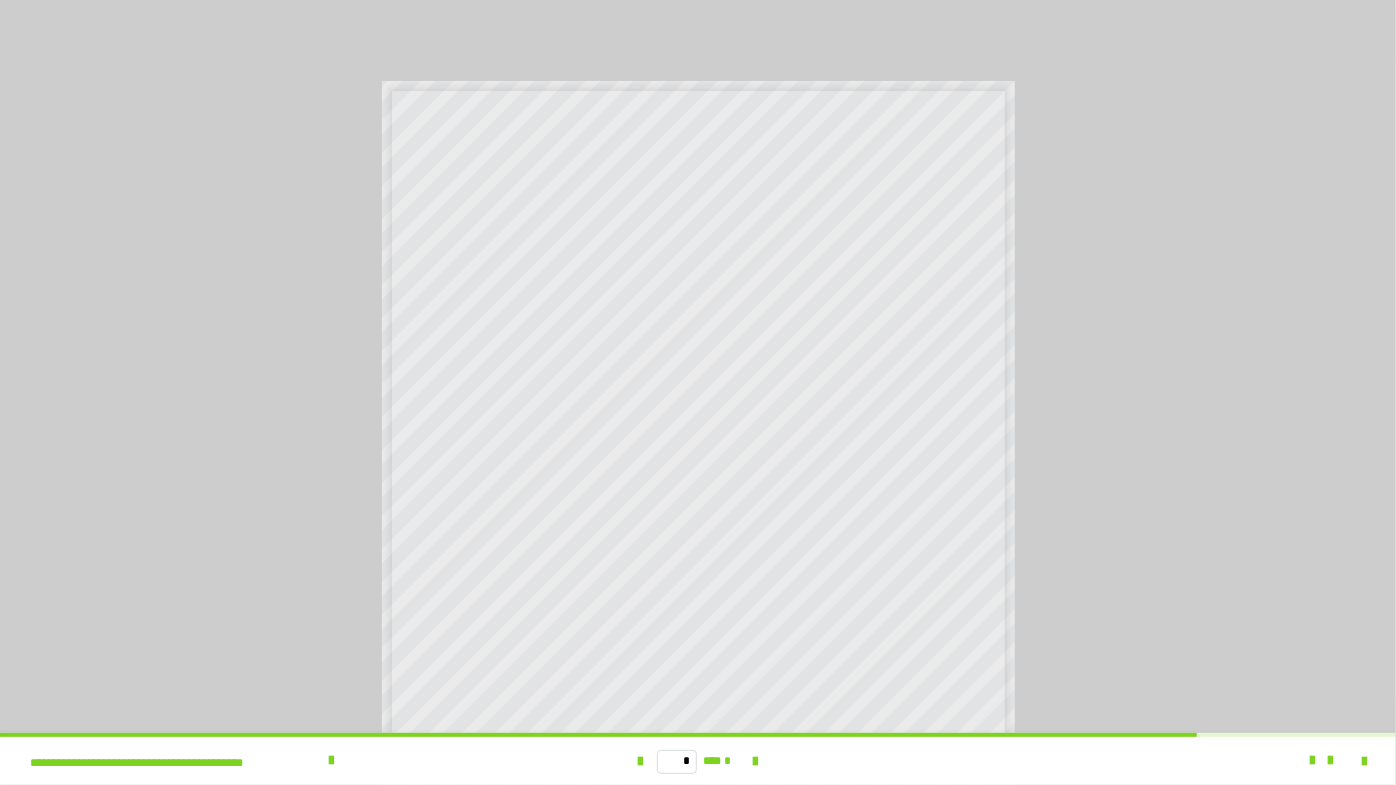 type on "*" 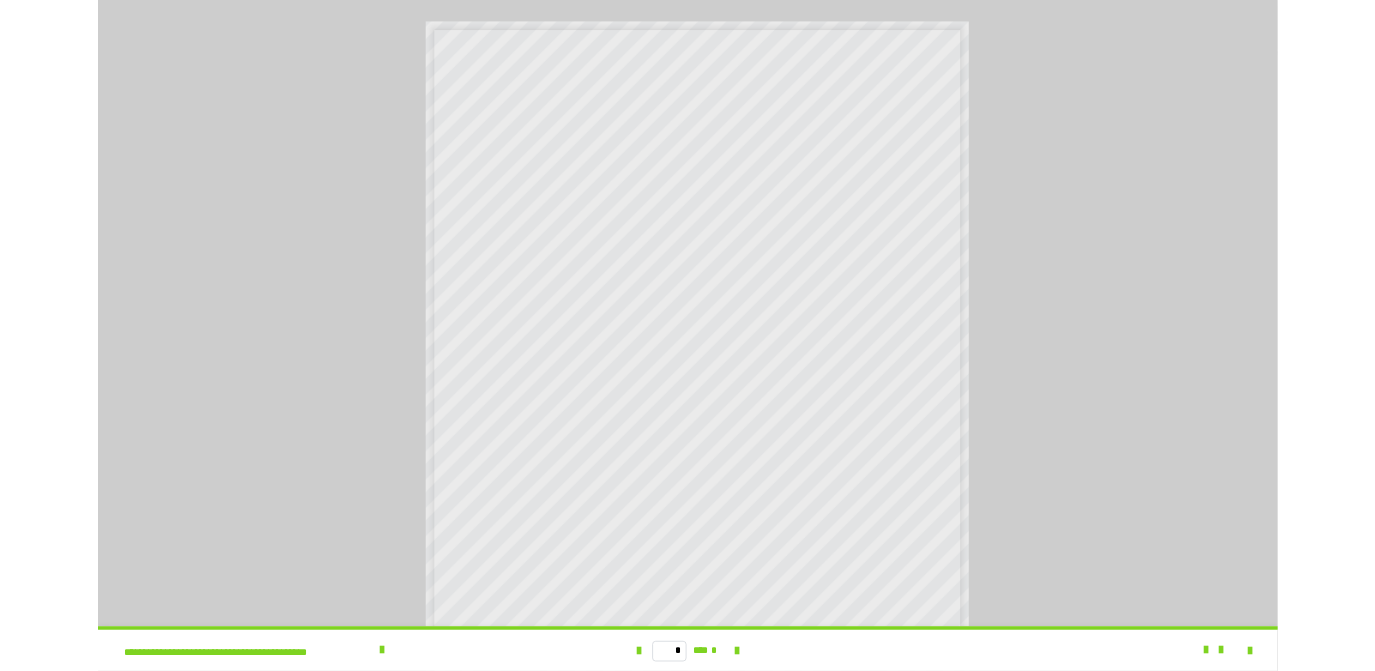 scroll, scrollTop: 4016, scrollLeft: 0, axis: vertical 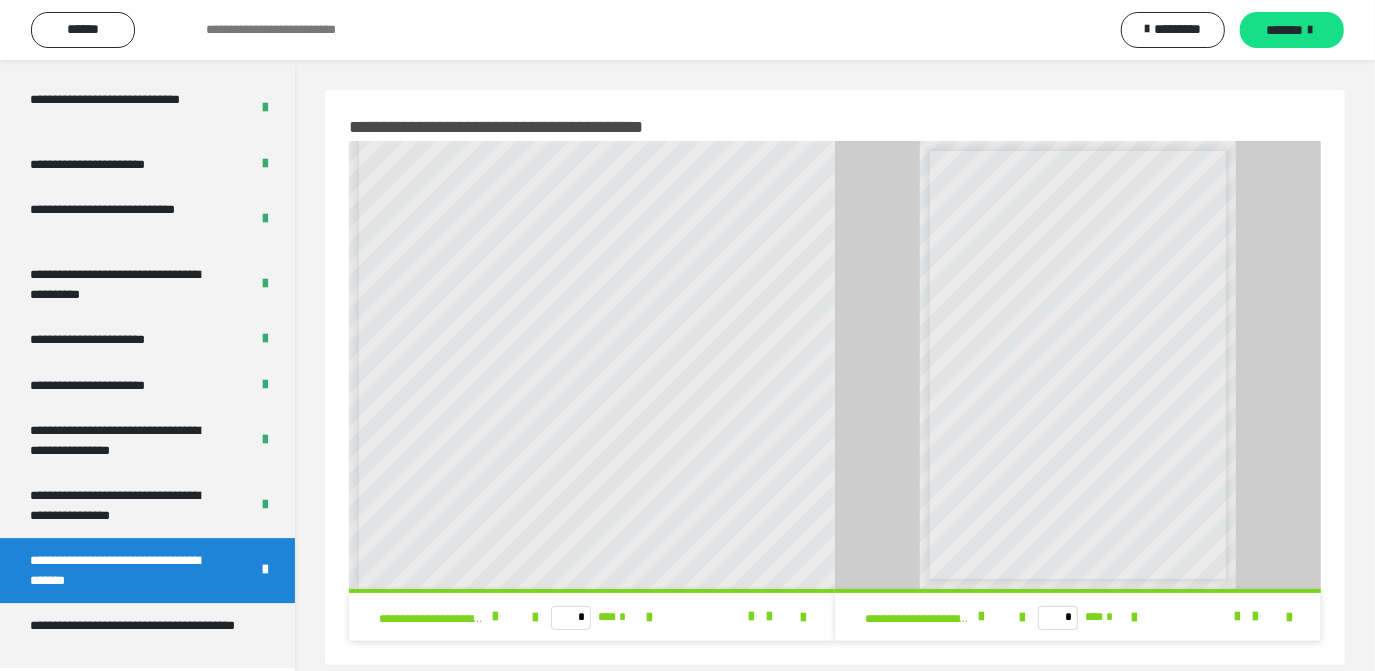 click on "* *** *" at bounding box center [592, 617] 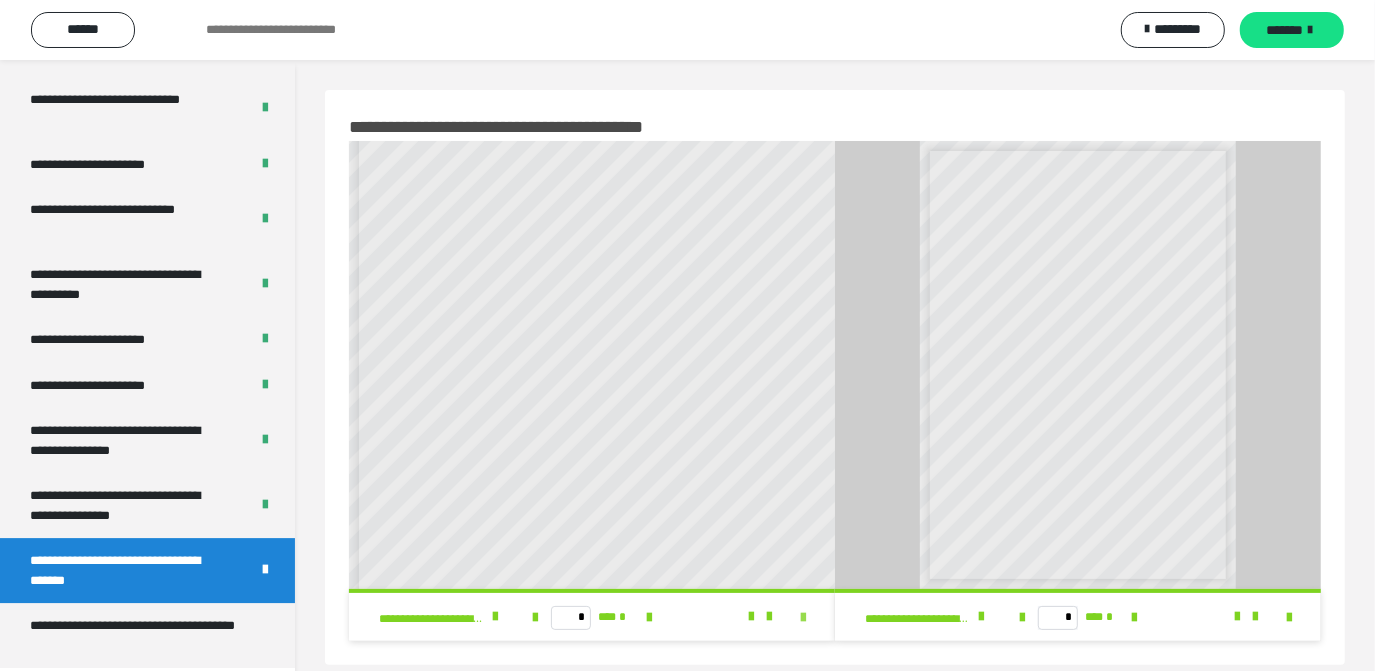 click at bounding box center (803, 618) 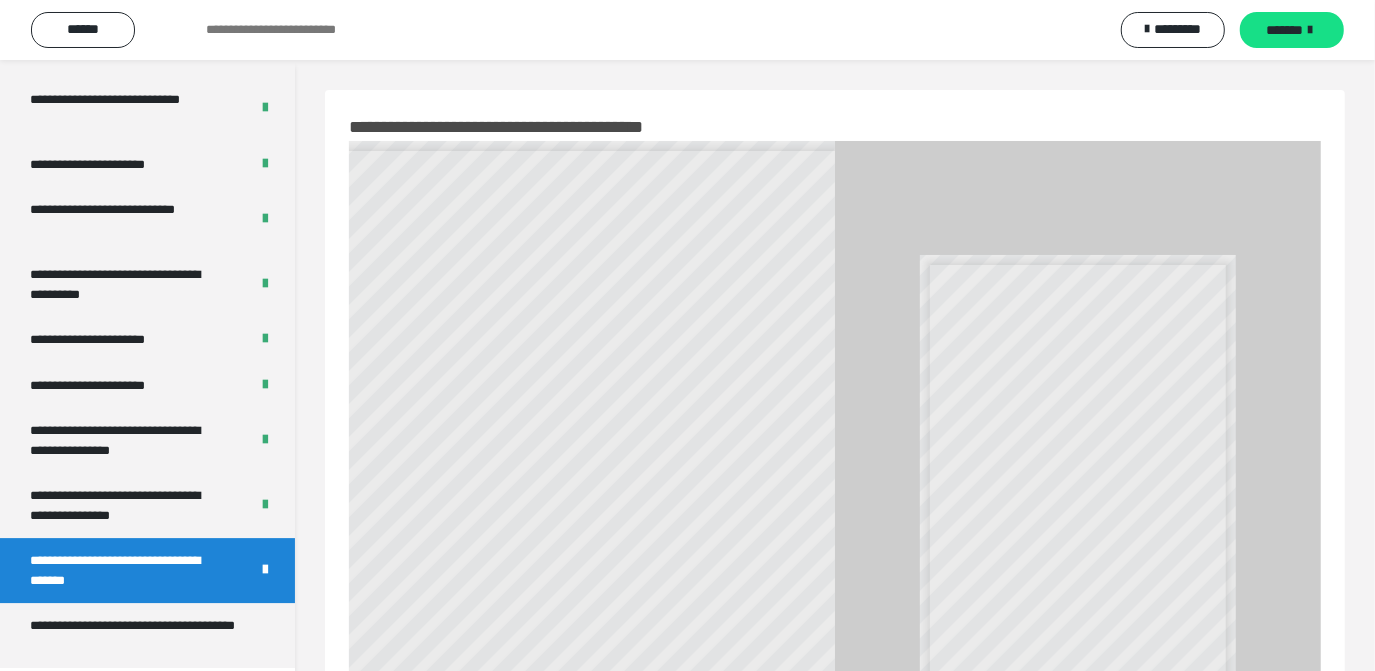 scroll, scrollTop: 3901, scrollLeft: 0, axis: vertical 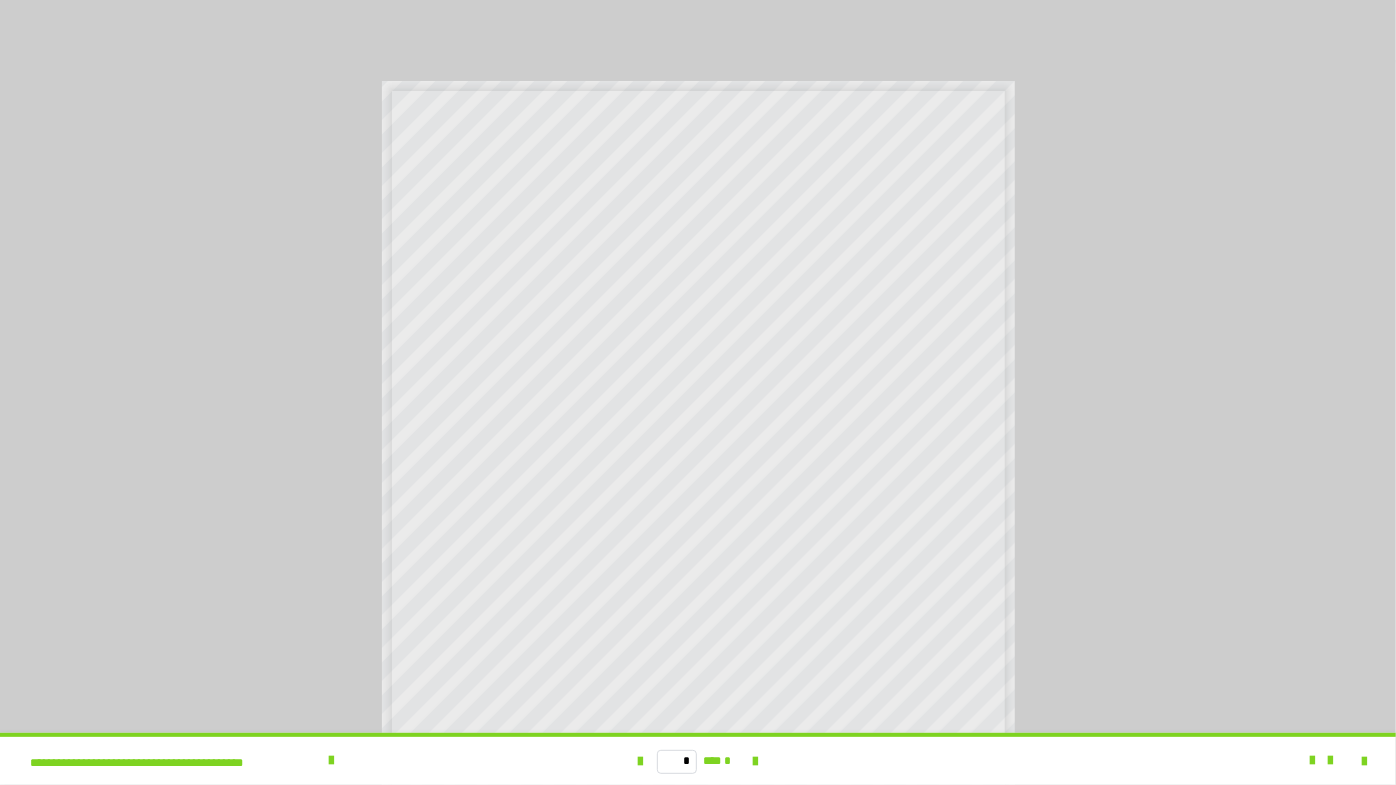 click at bounding box center (698, 392) 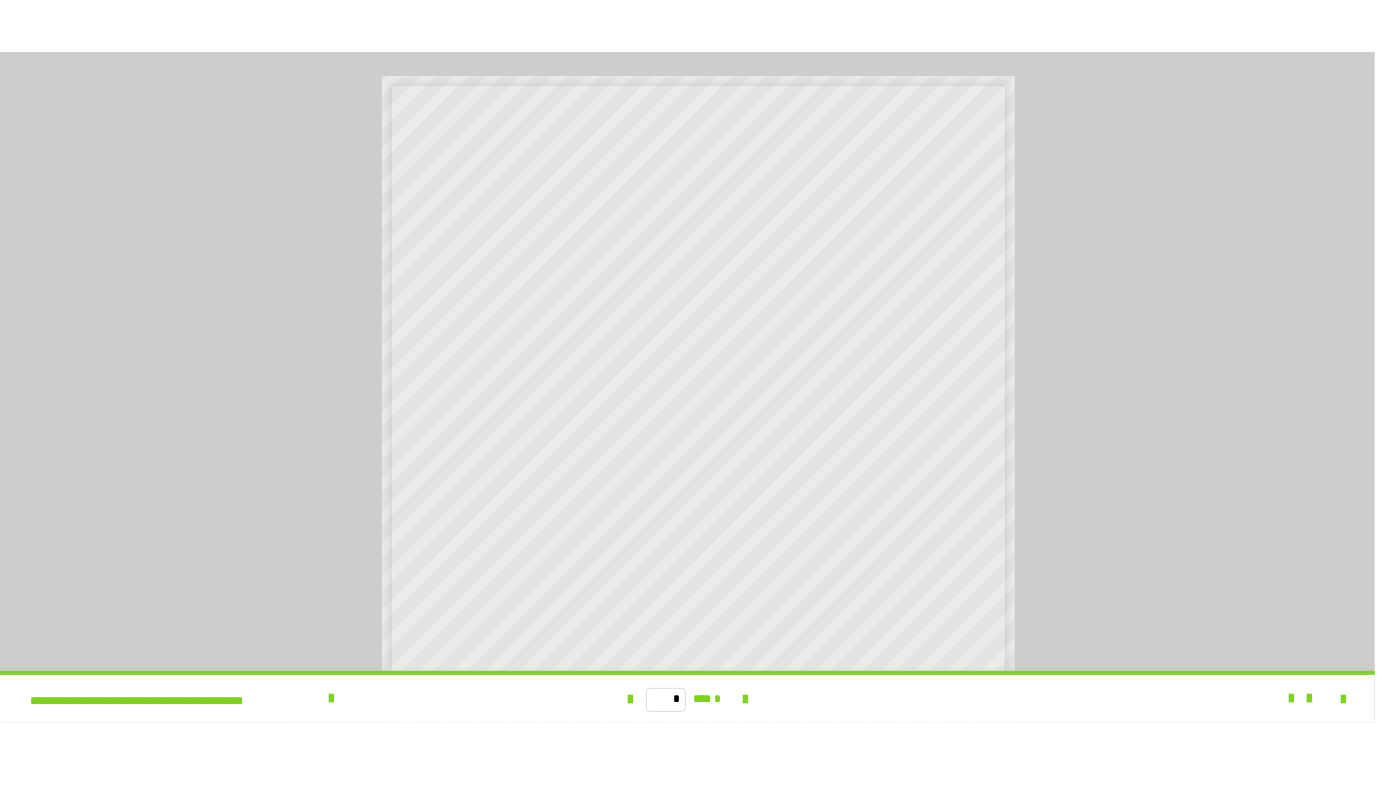 scroll, scrollTop: 4016, scrollLeft: 0, axis: vertical 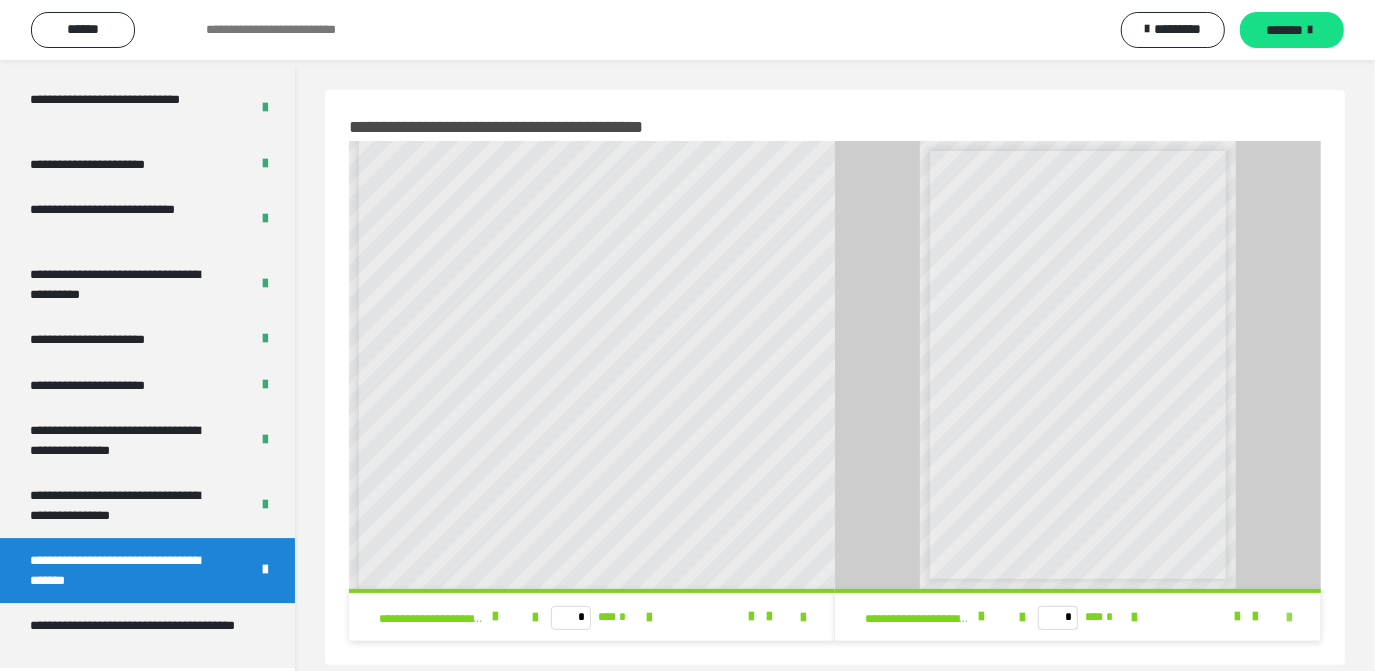click at bounding box center (1289, 618) 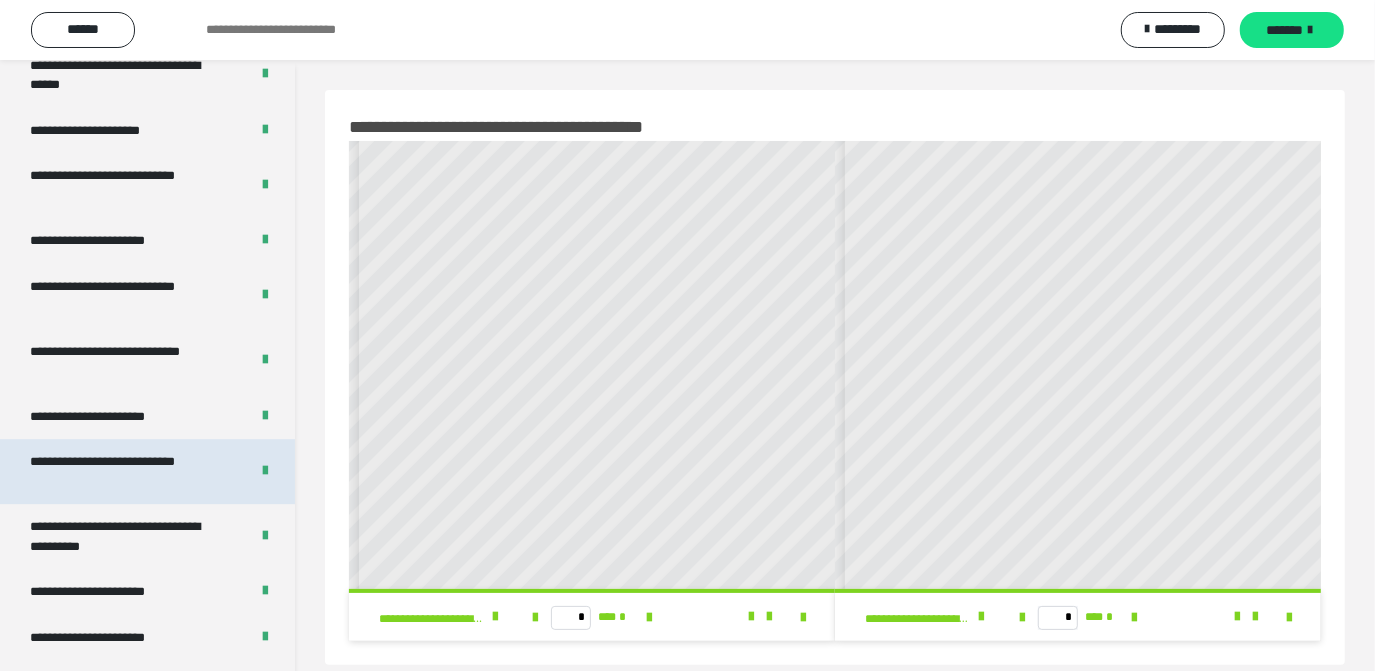scroll, scrollTop: 4016, scrollLeft: 0, axis: vertical 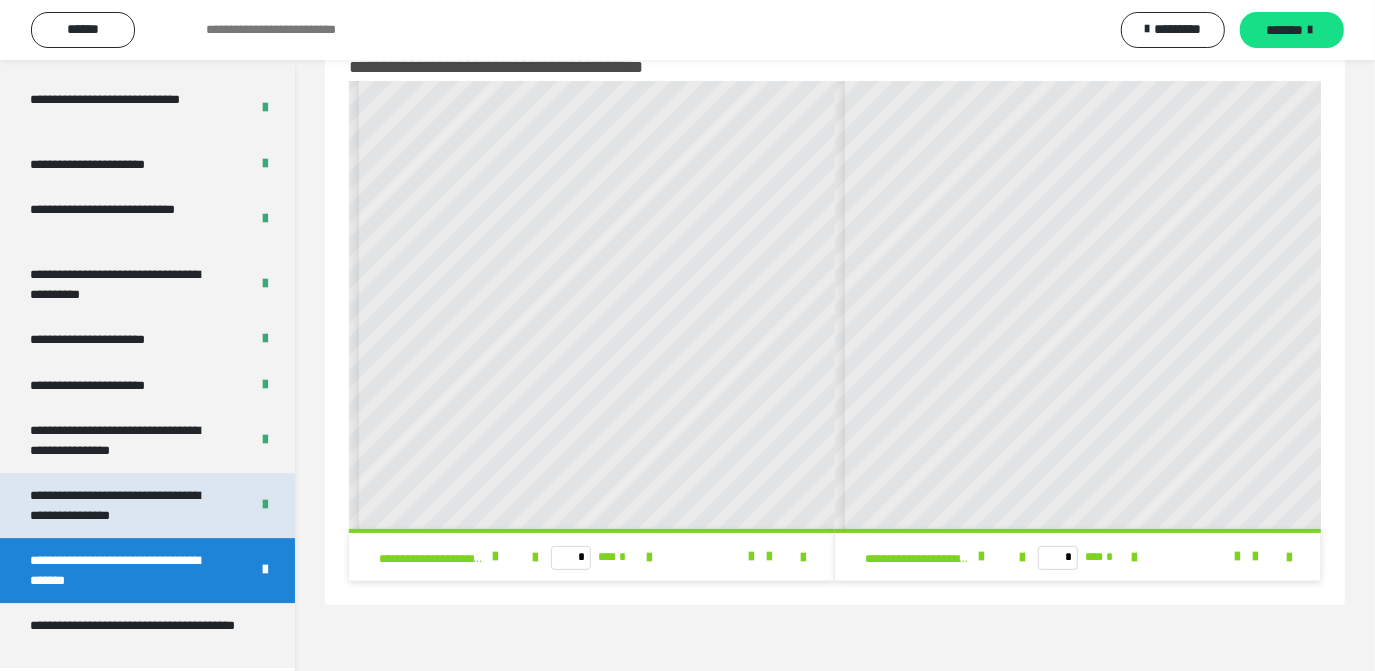 click on "**********" at bounding box center (124, 505) 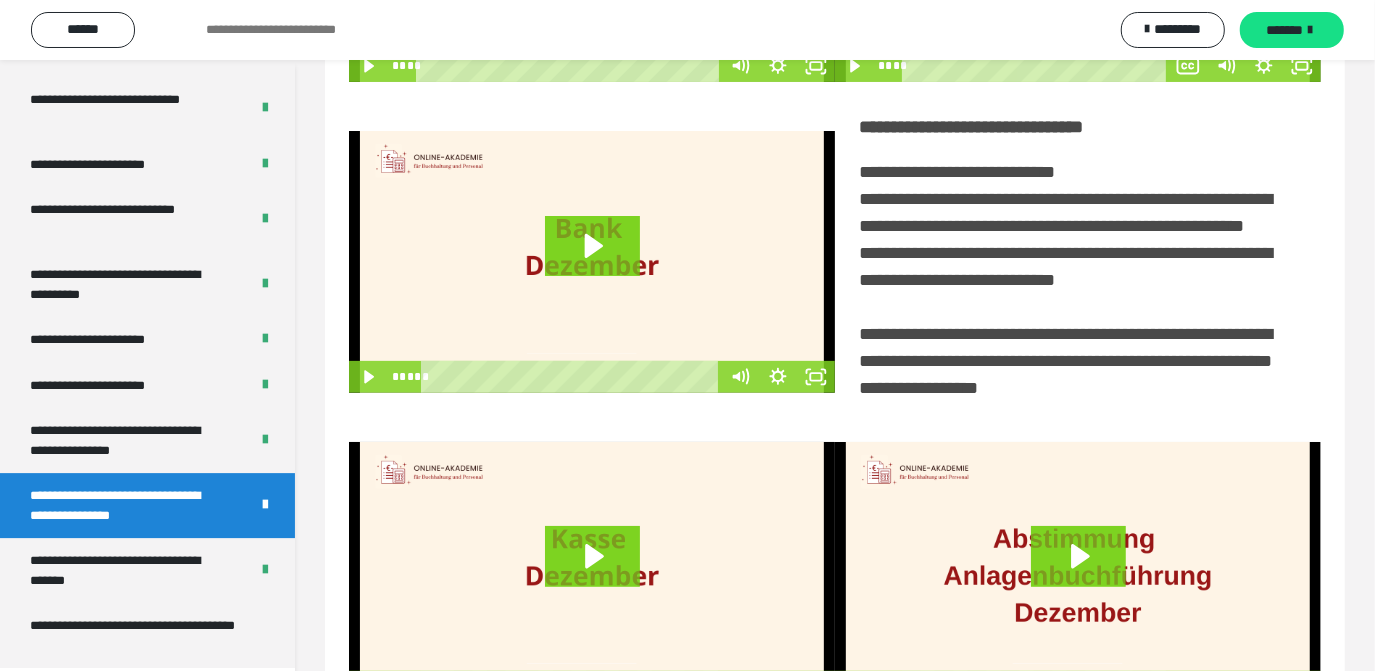 scroll, scrollTop: 459, scrollLeft: 0, axis: vertical 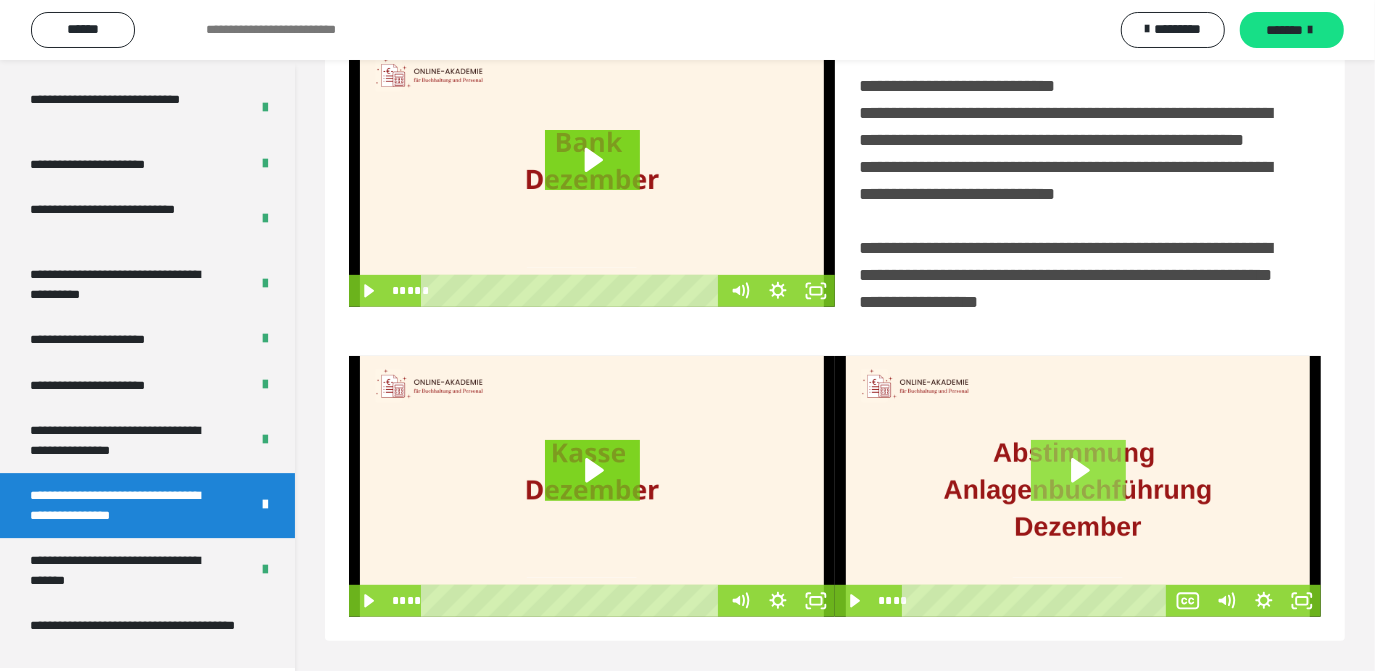 click 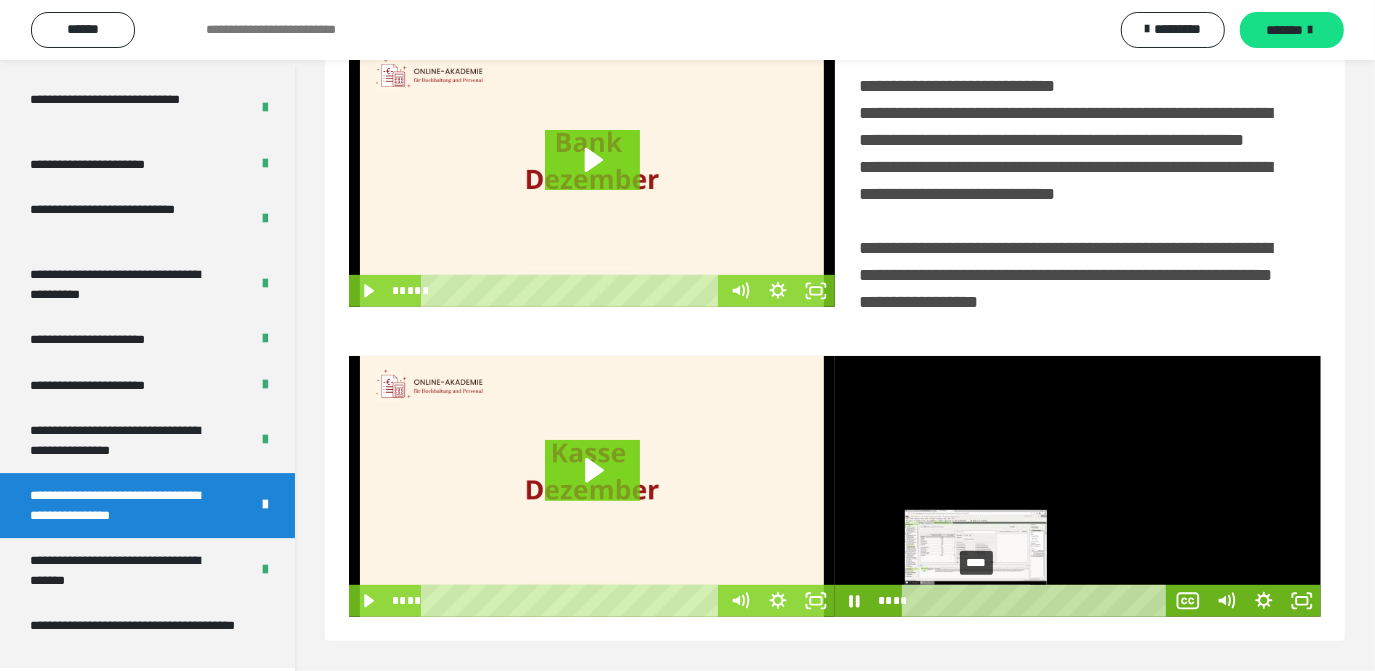 drag, startPoint x: 917, startPoint y: 603, endPoint x: 977, endPoint y: 600, distance: 60.074955 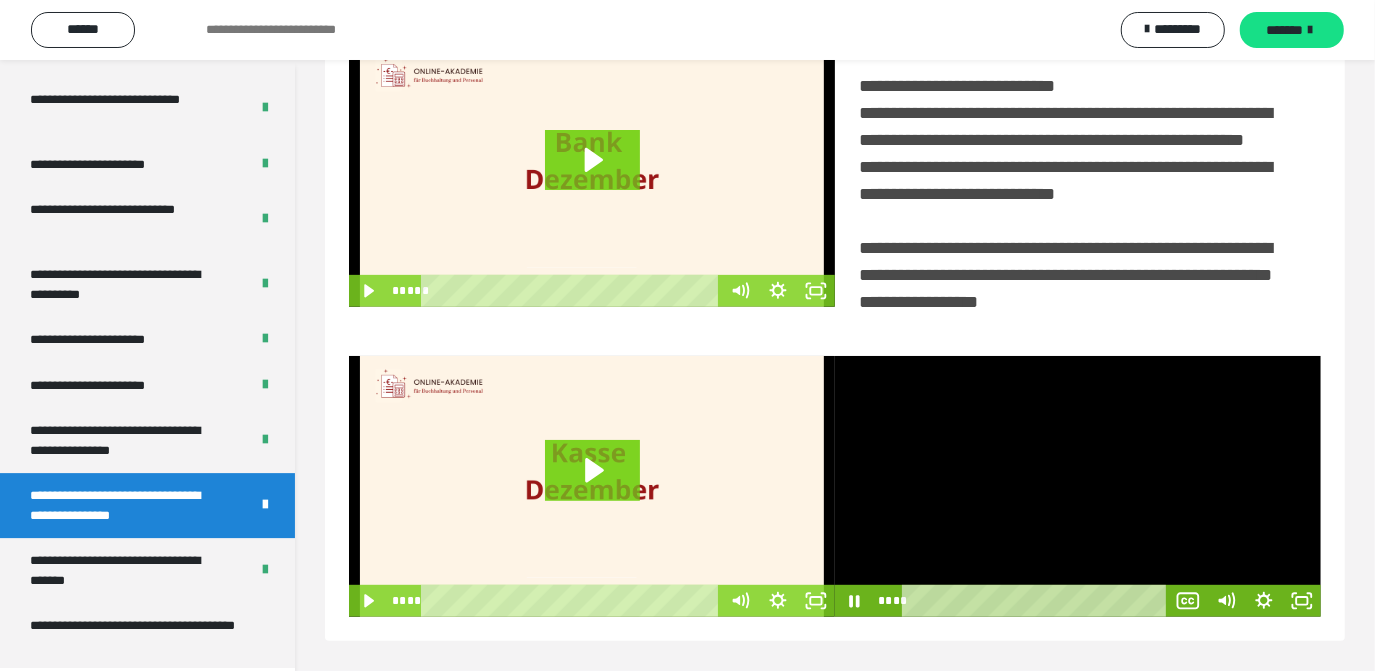 click at bounding box center [1078, 486] 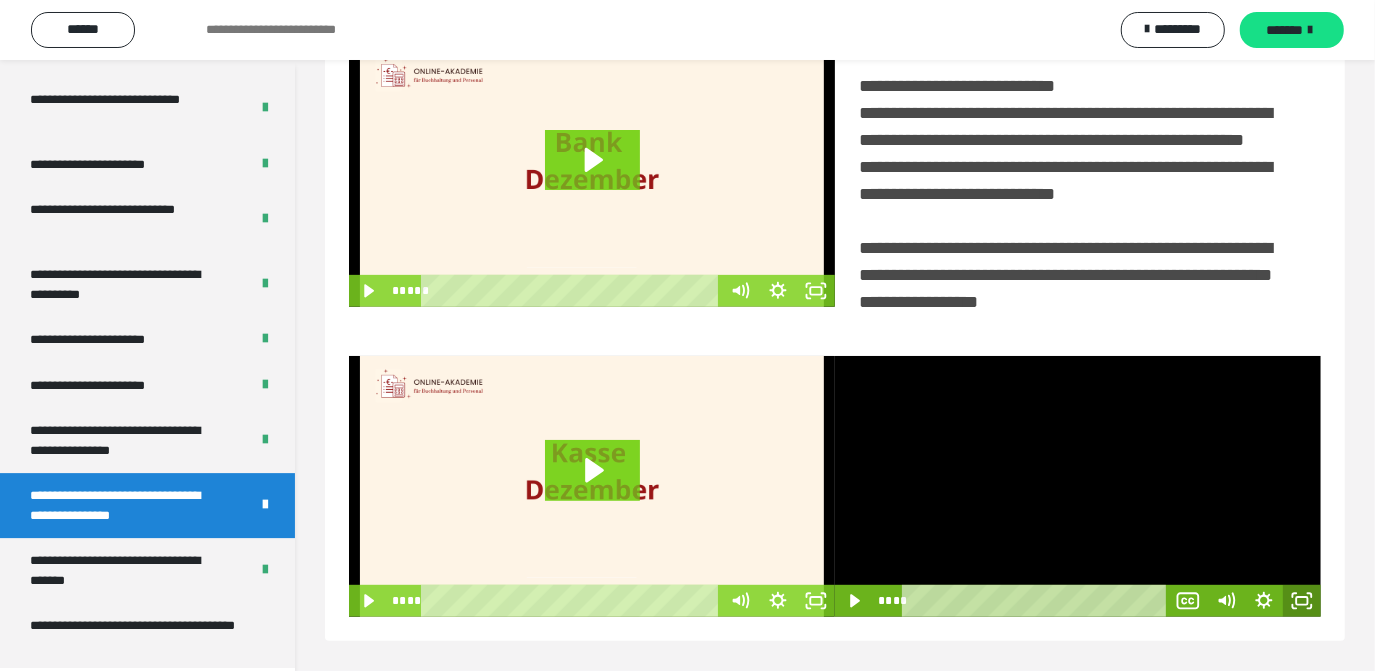 click 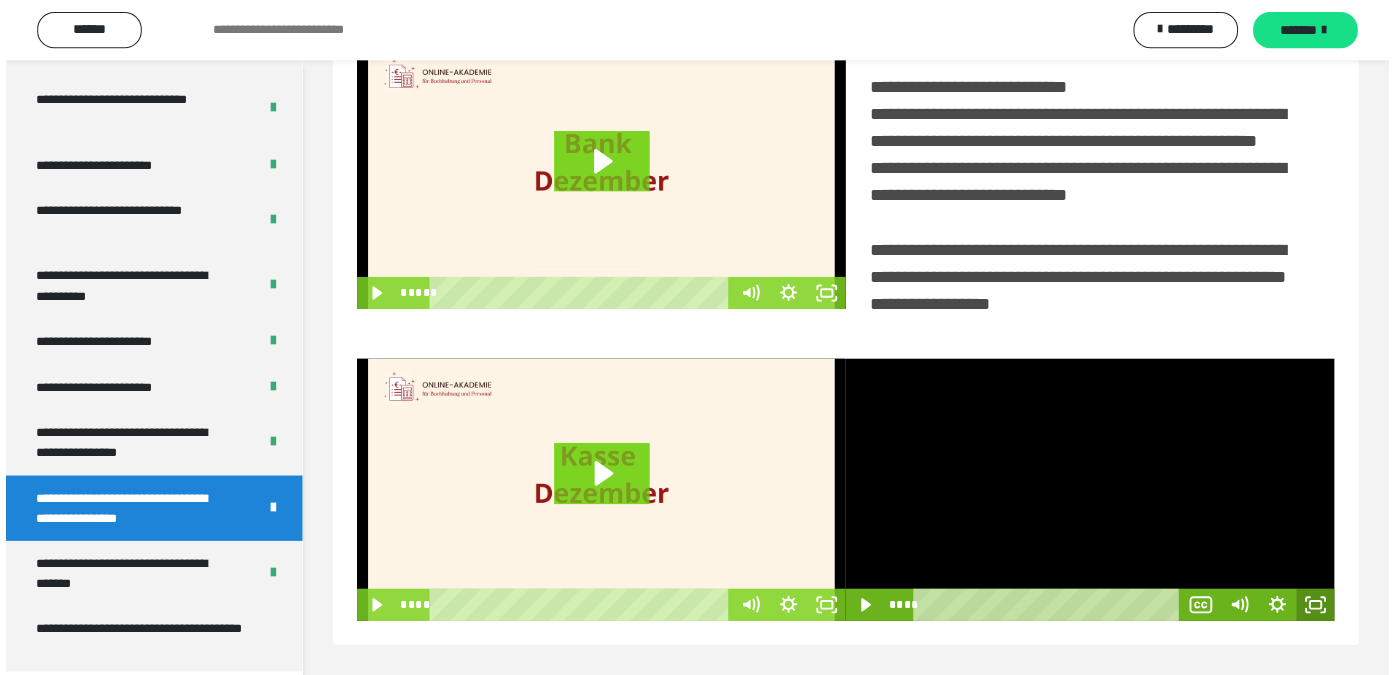 scroll, scrollTop: 441, scrollLeft: 0, axis: vertical 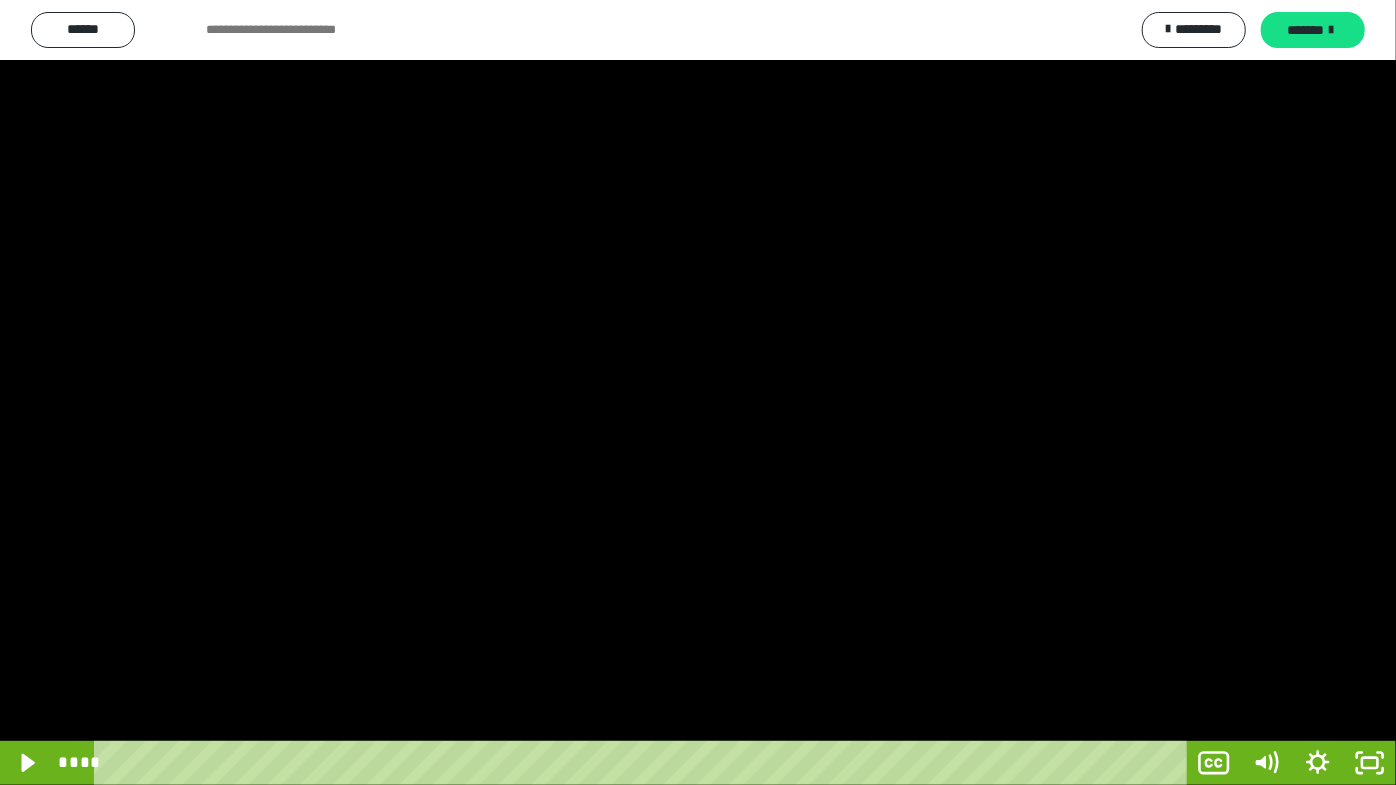click at bounding box center [698, 392] 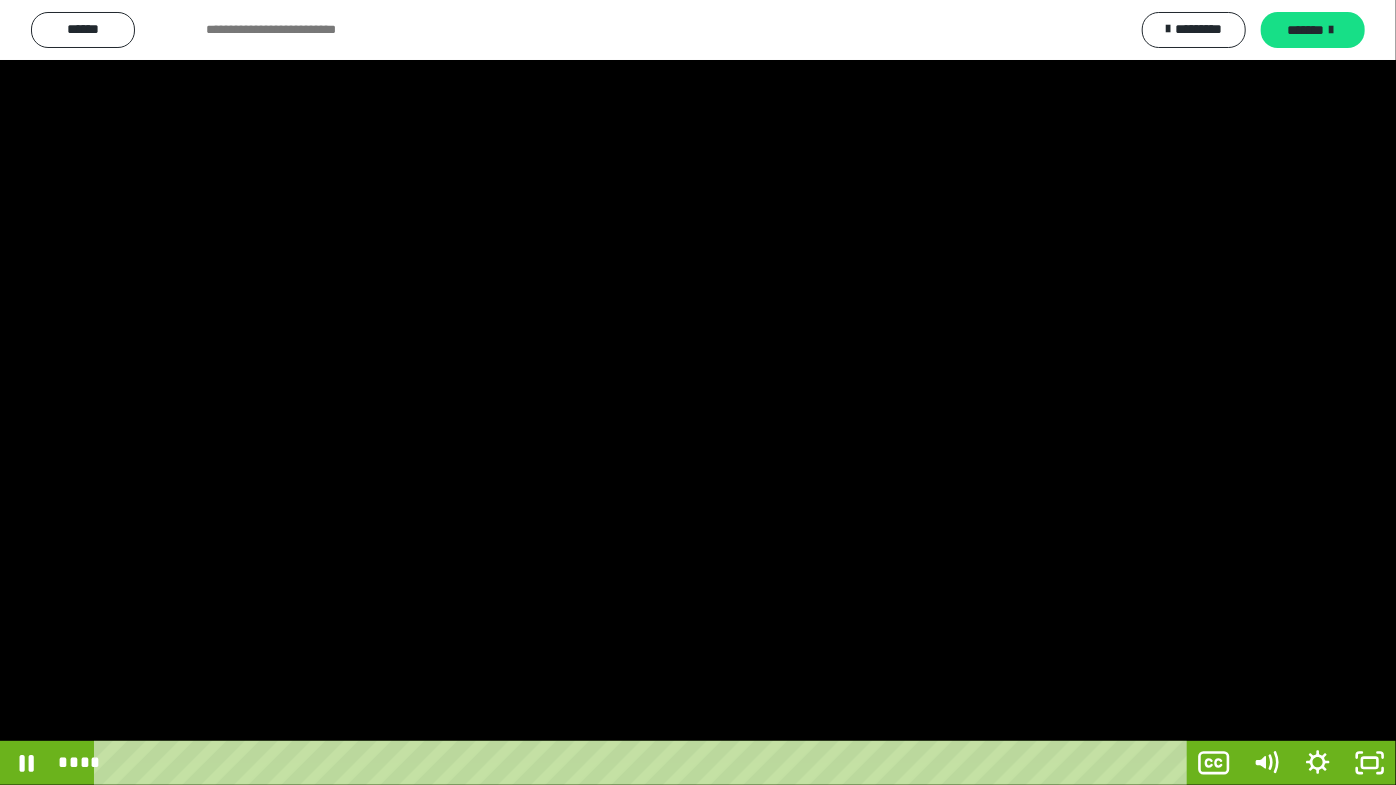 click at bounding box center [698, 392] 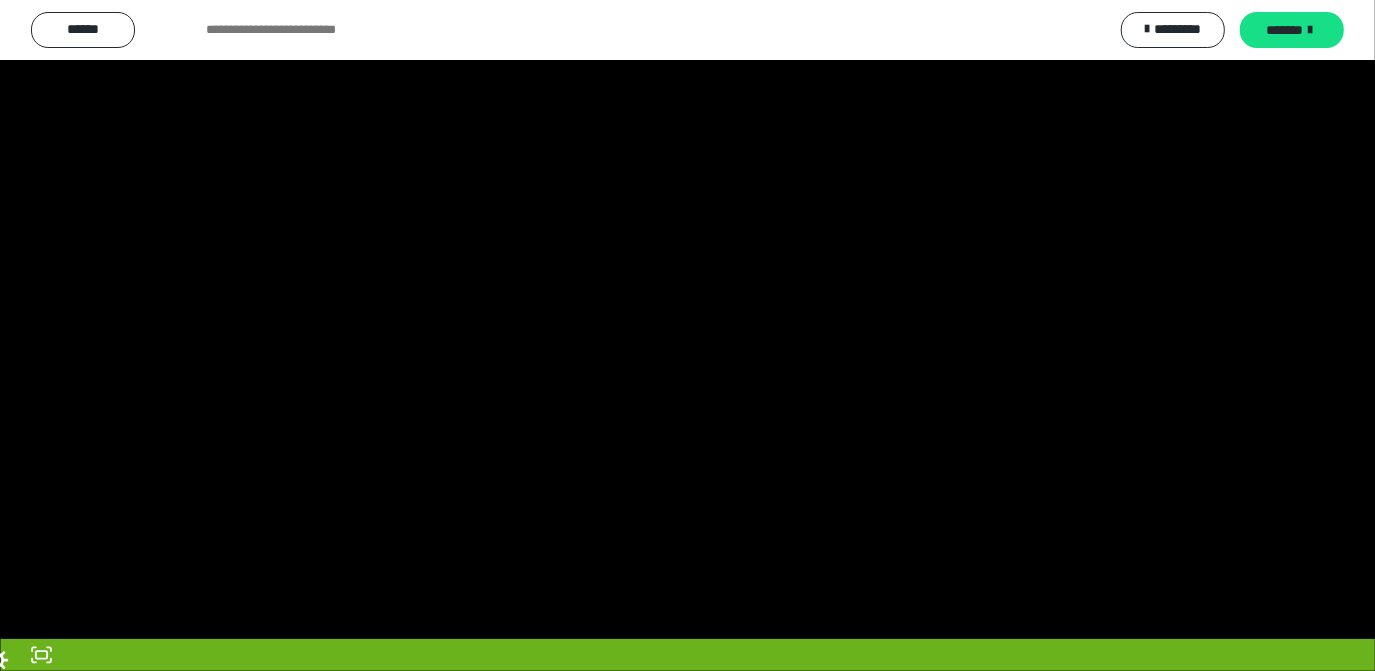 scroll, scrollTop: 4016, scrollLeft: 0, axis: vertical 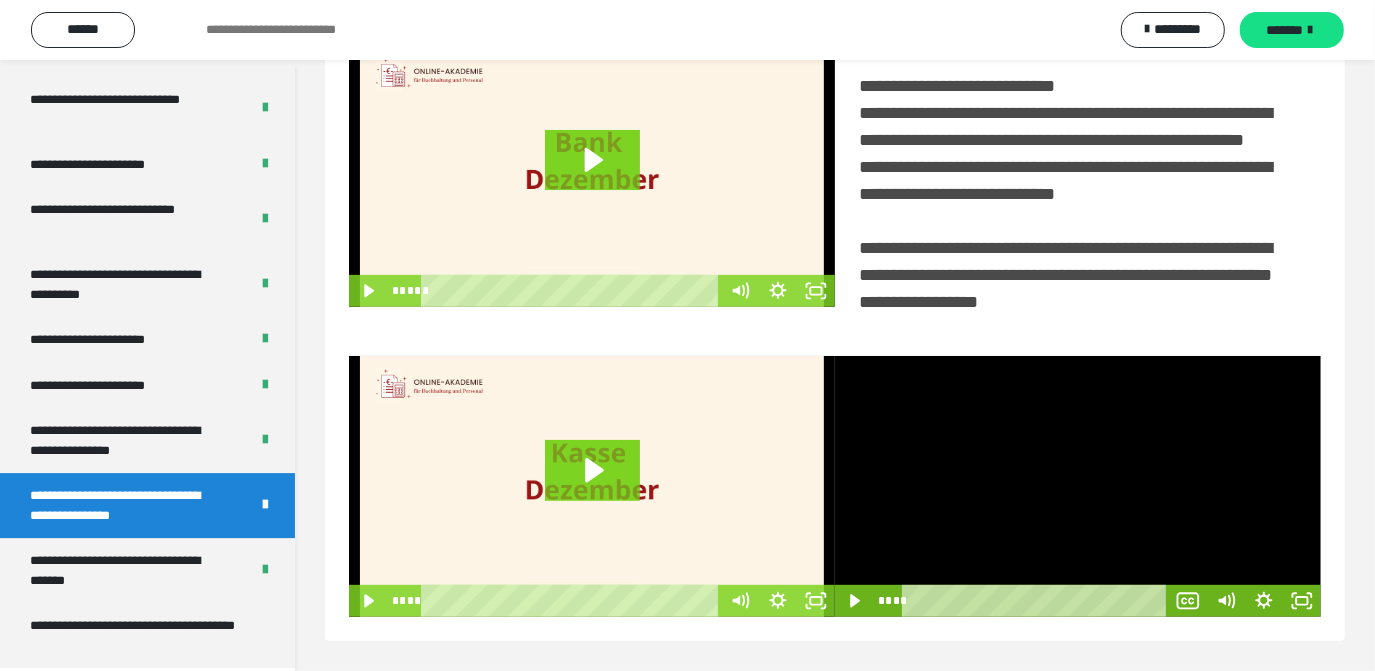click at bounding box center [1078, 486] 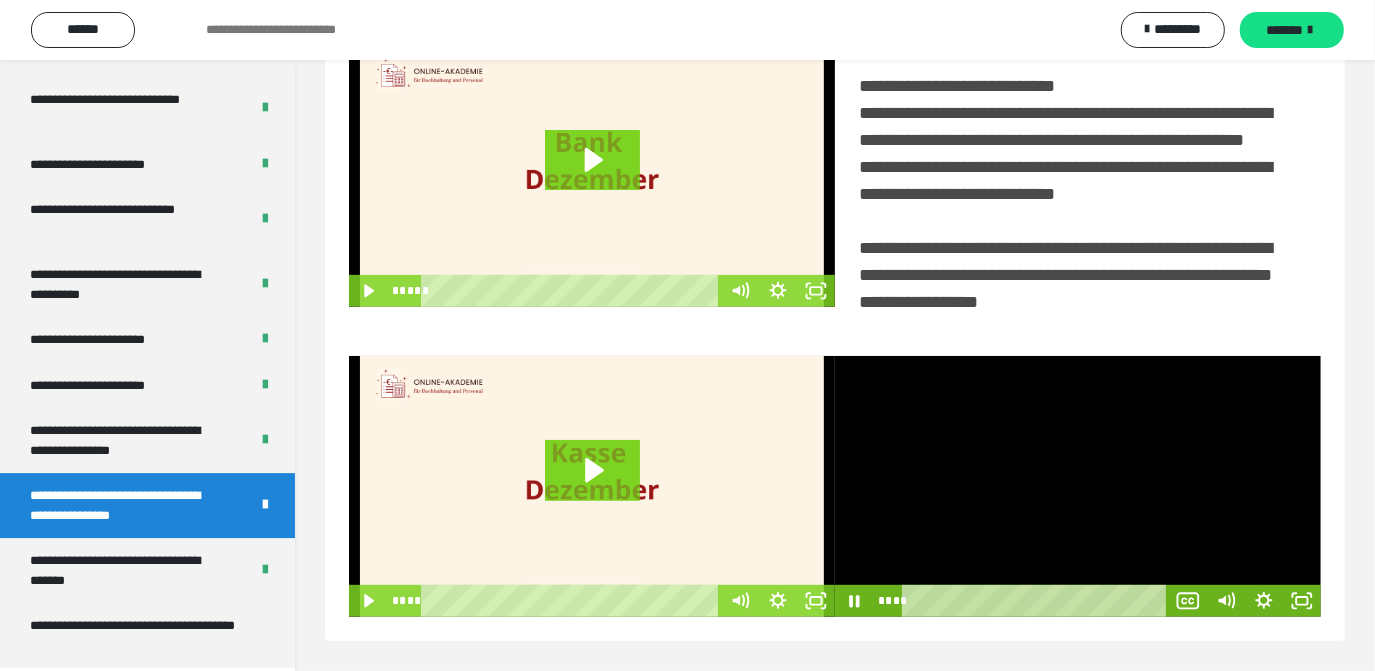 click at bounding box center [1078, 486] 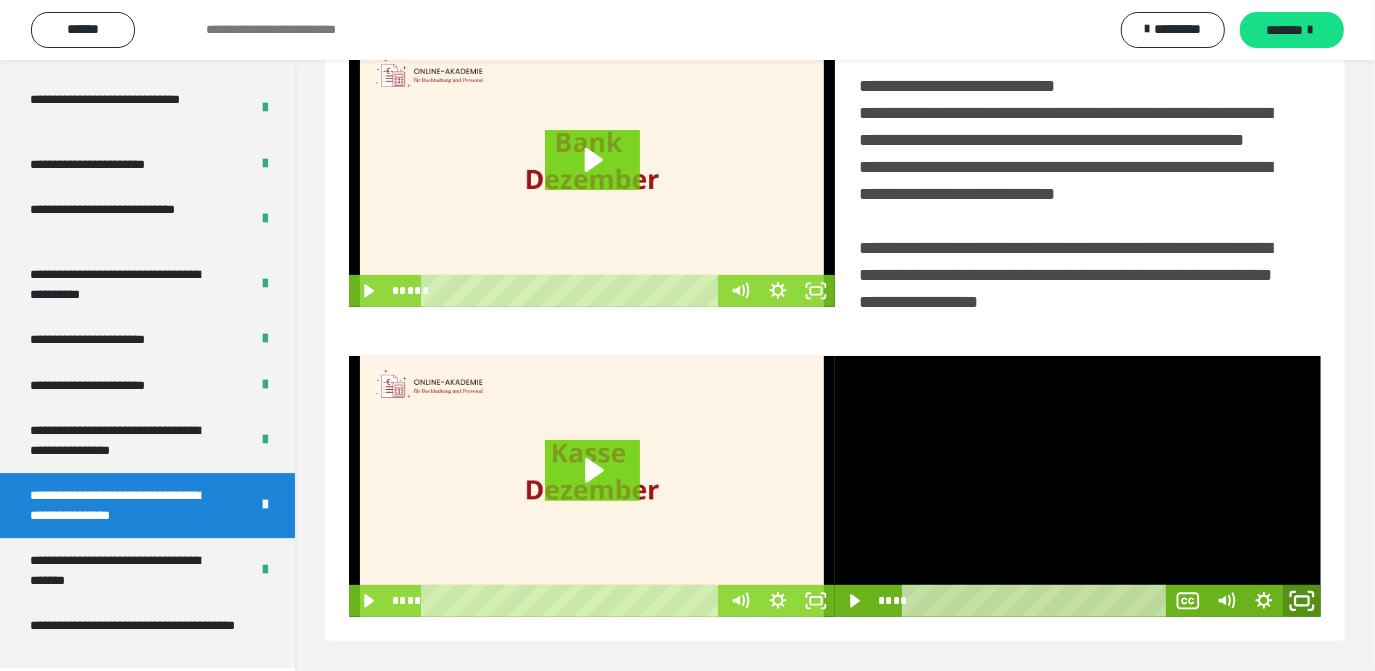 click 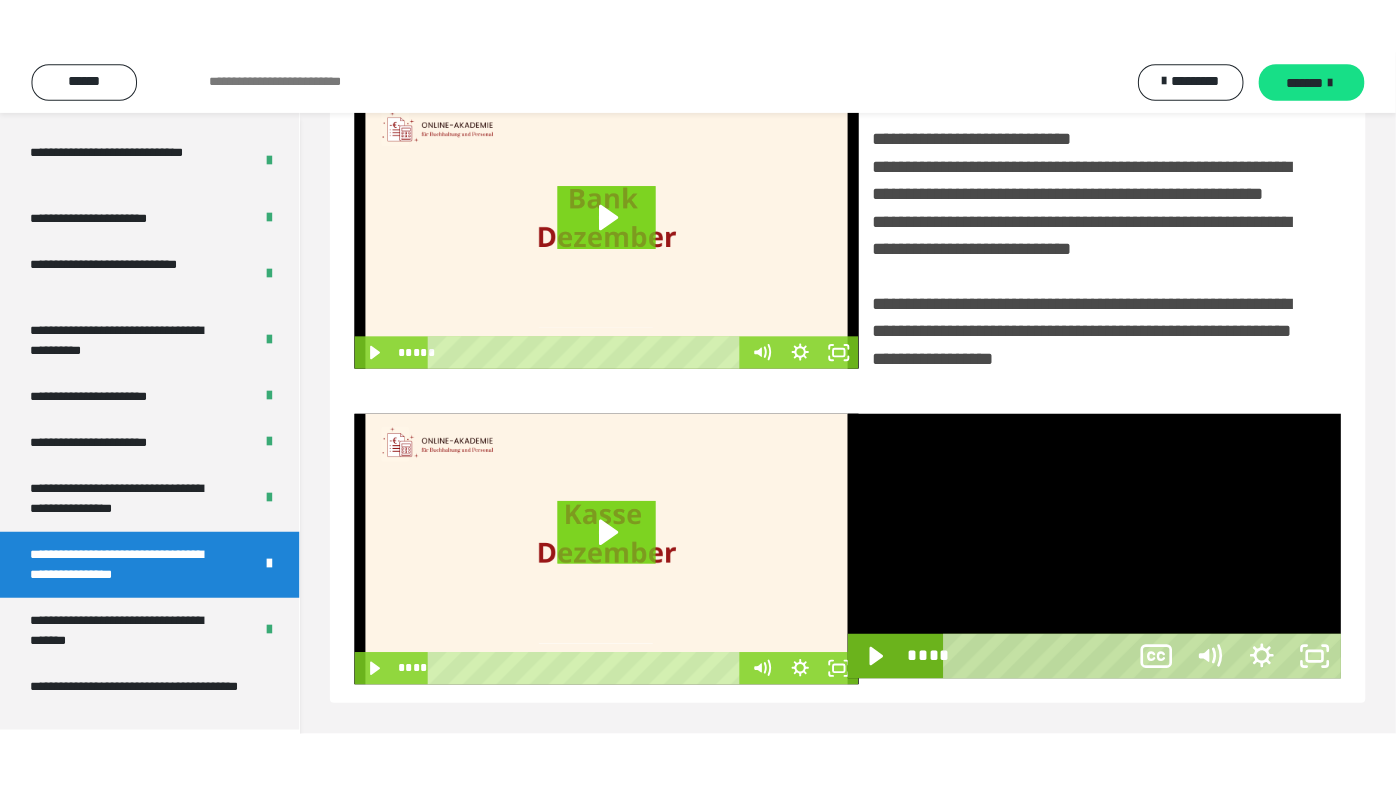 scroll, scrollTop: 330, scrollLeft: 0, axis: vertical 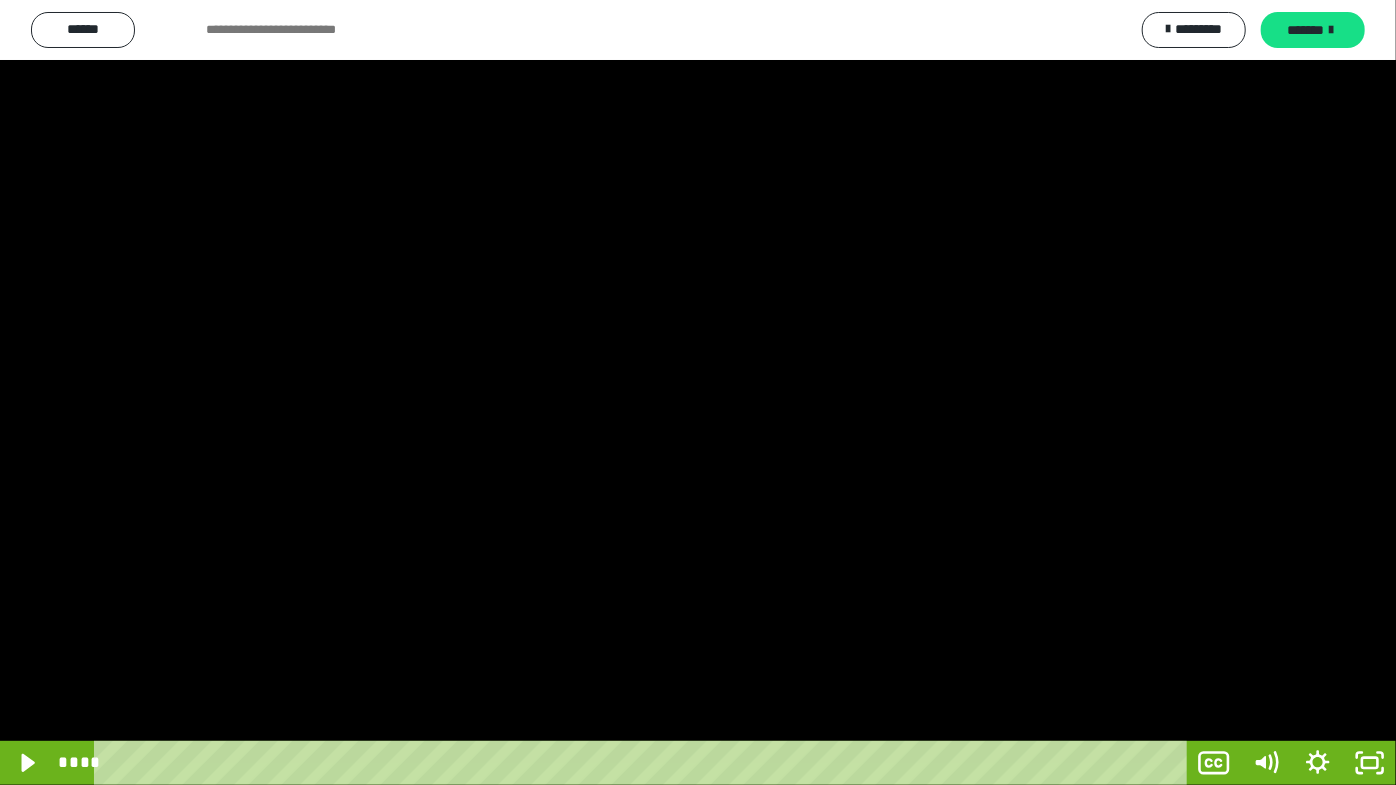 click at bounding box center [698, 392] 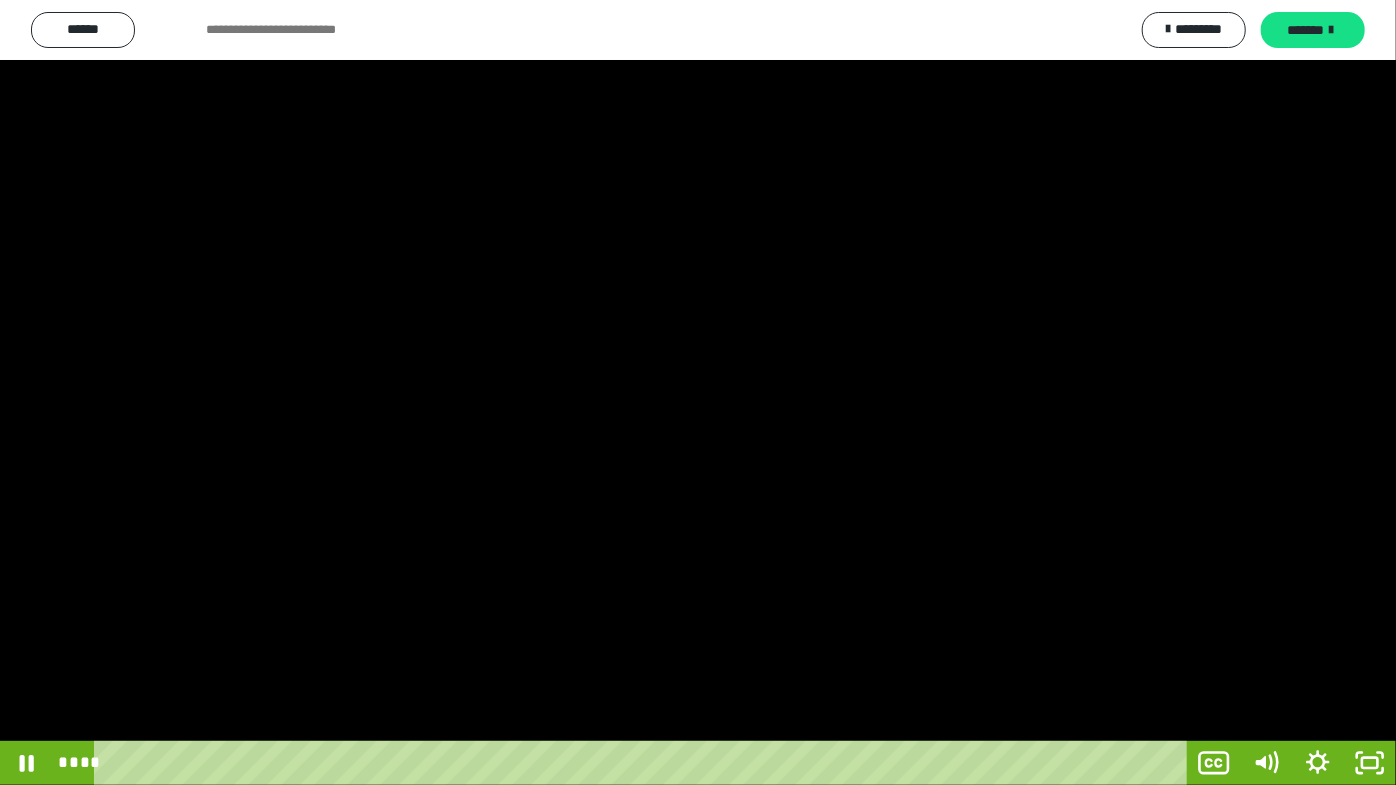 click at bounding box center [698, 392] 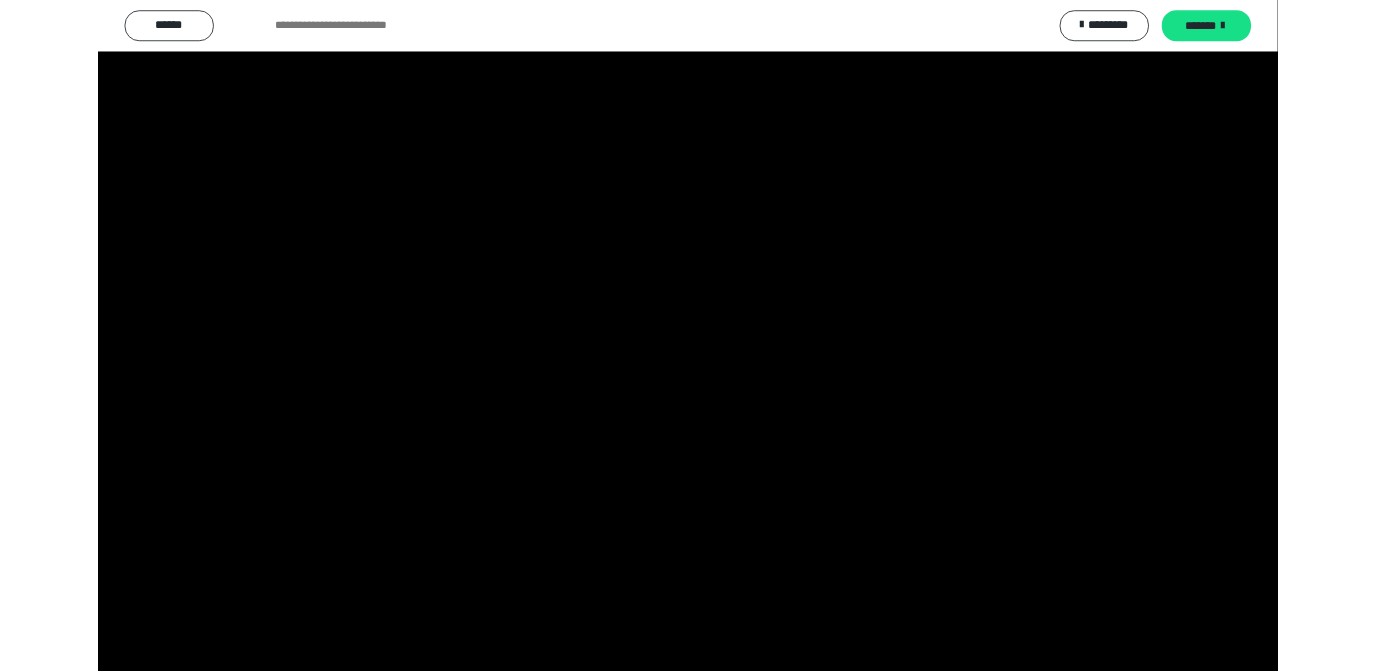 scroll, scrollTop: 4016, scrollLeft: 0, axis: vertical 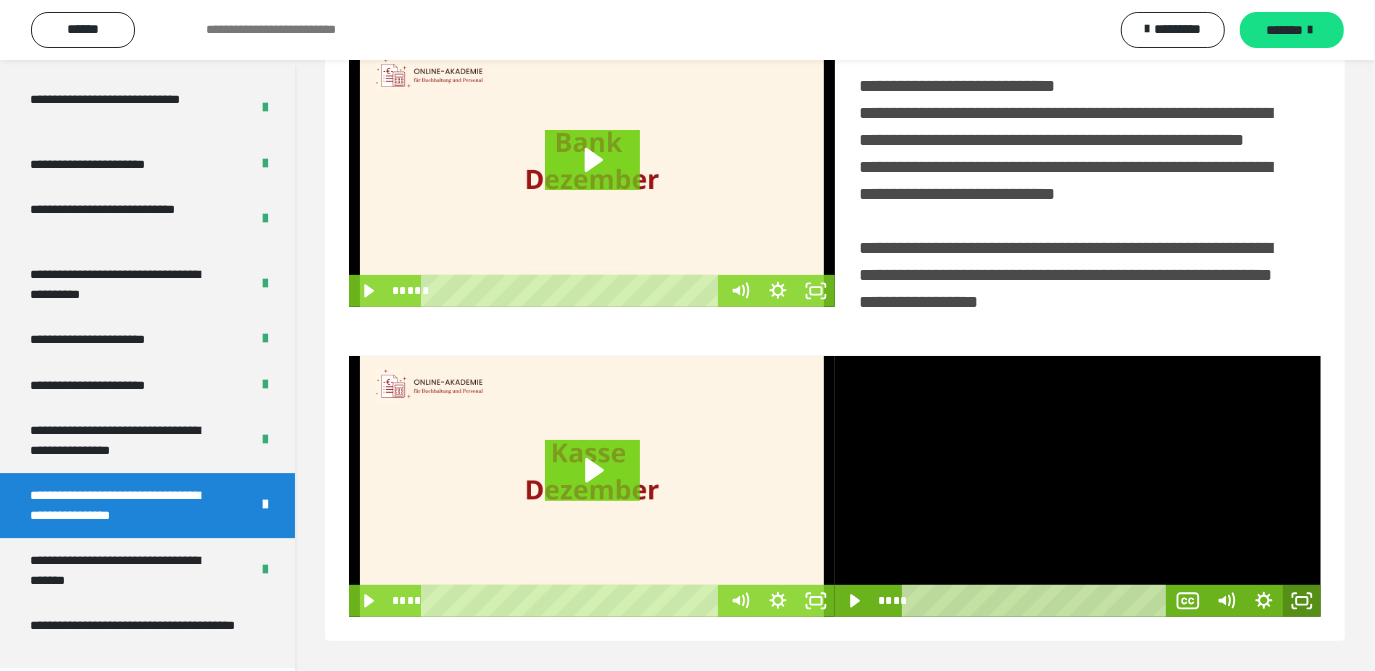 click 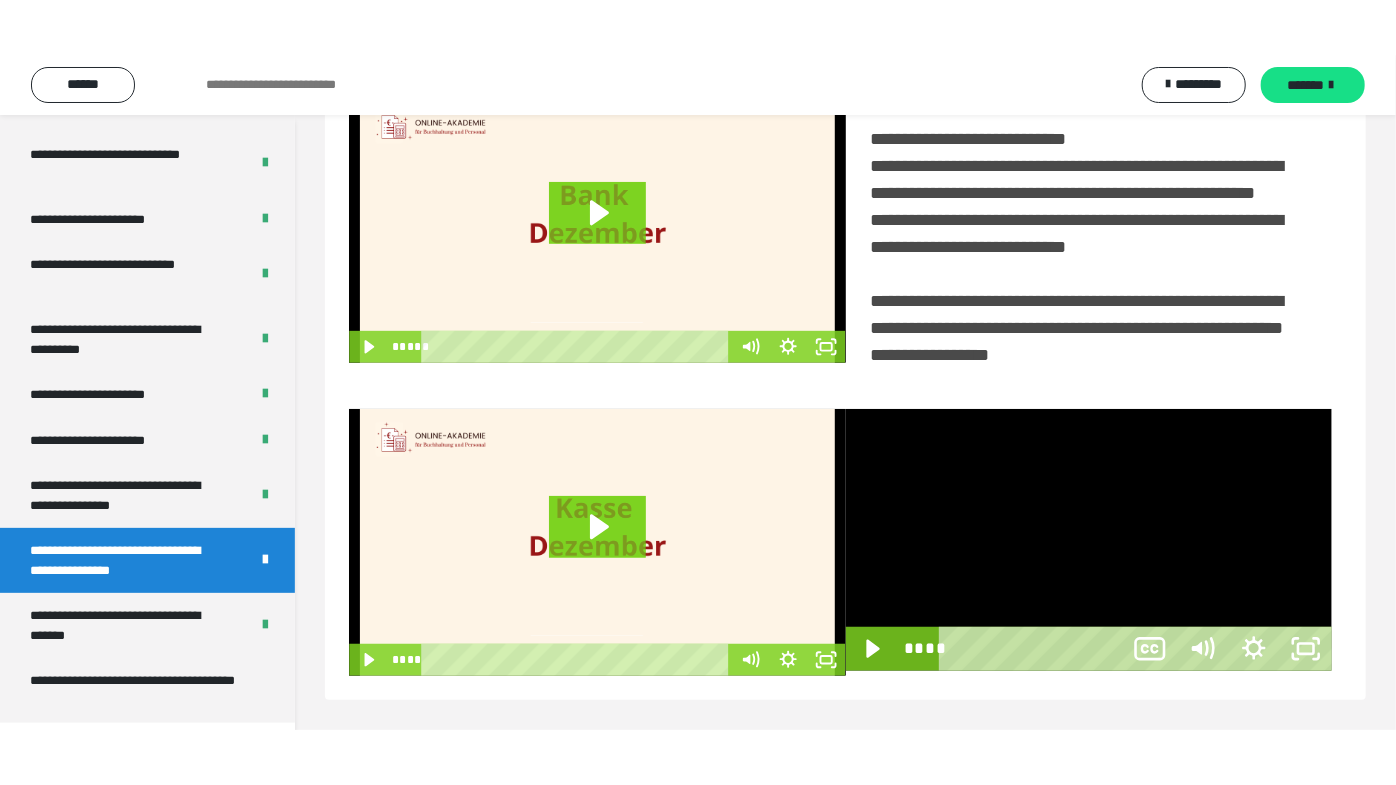 scroll, scrollTop: 330, scrollLeft: 0, axis: vertical 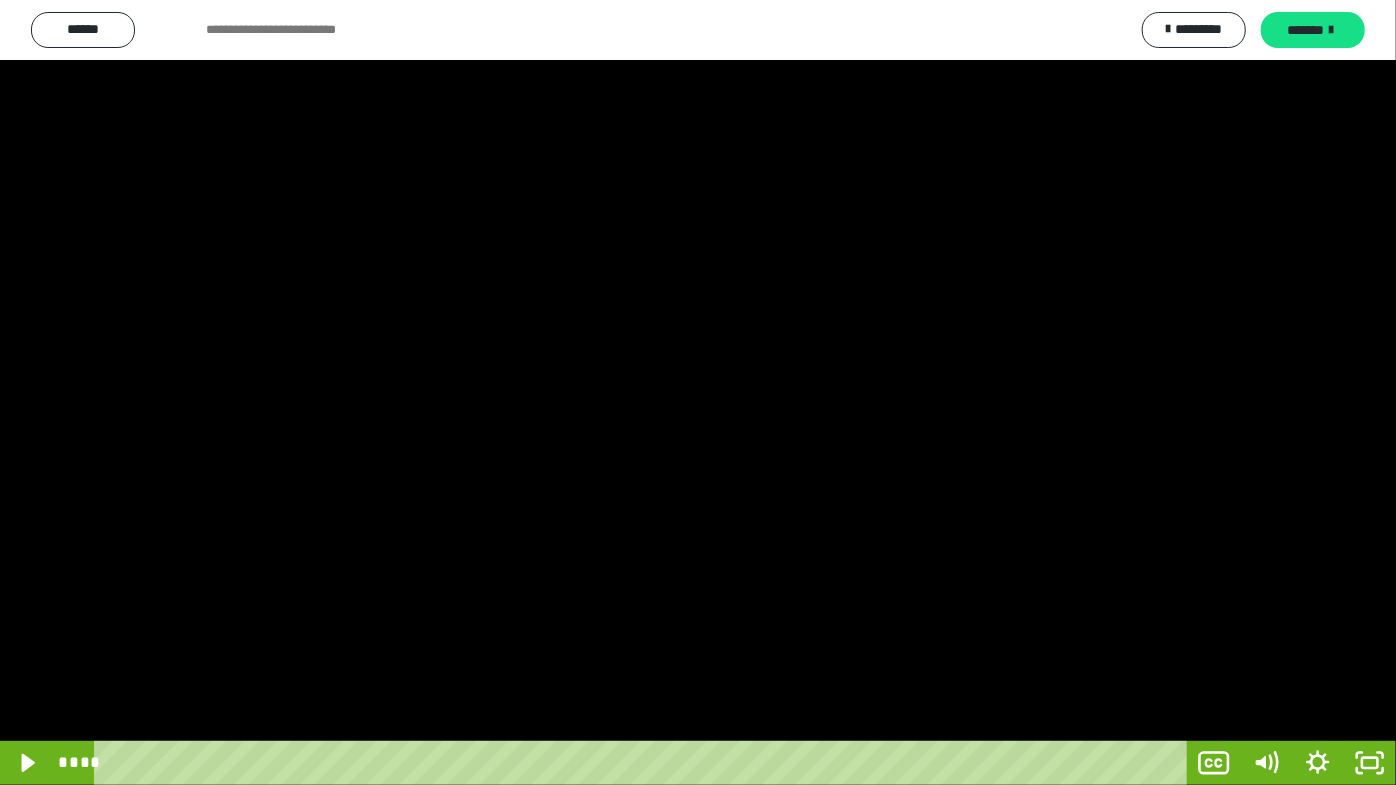 click at bounding box center (698, 392) 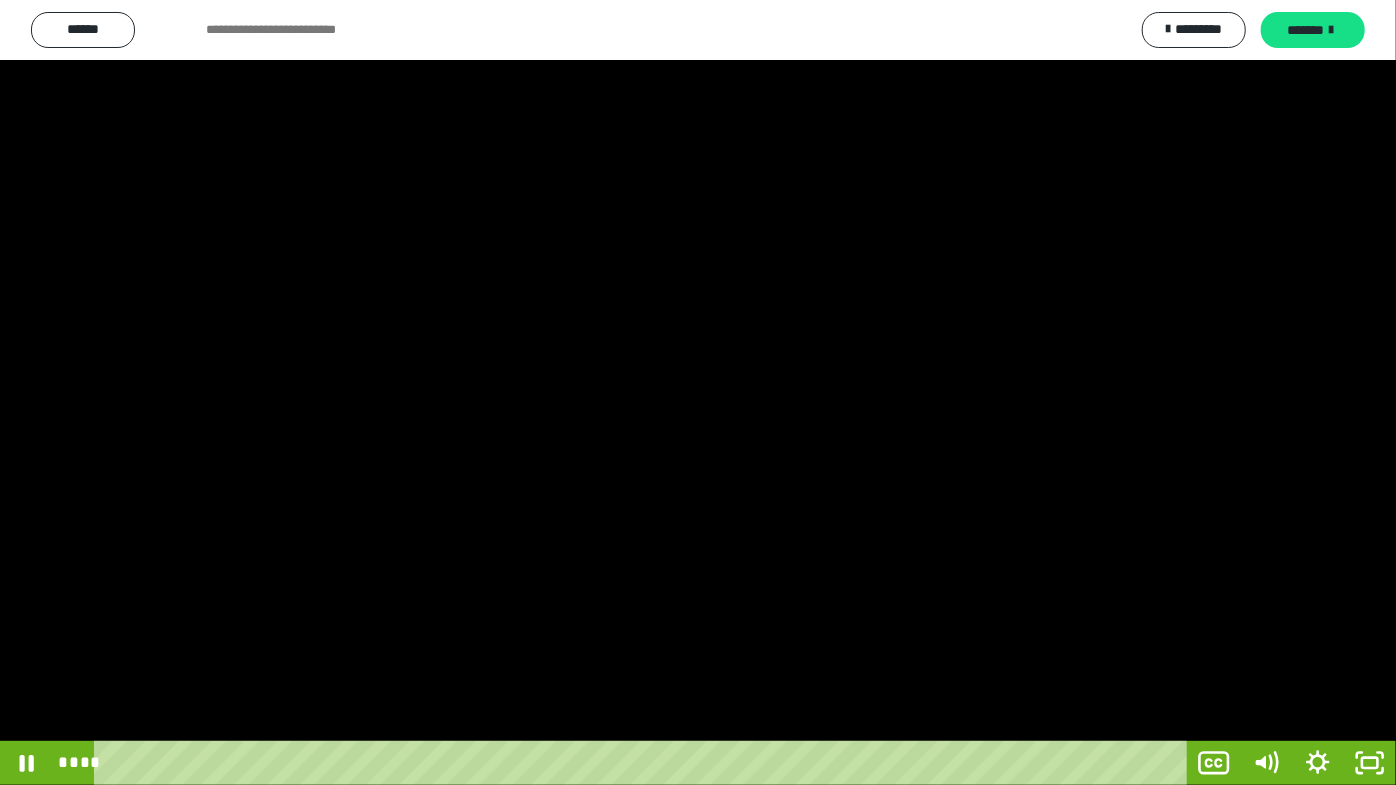 click at bounding box center [698, 392] 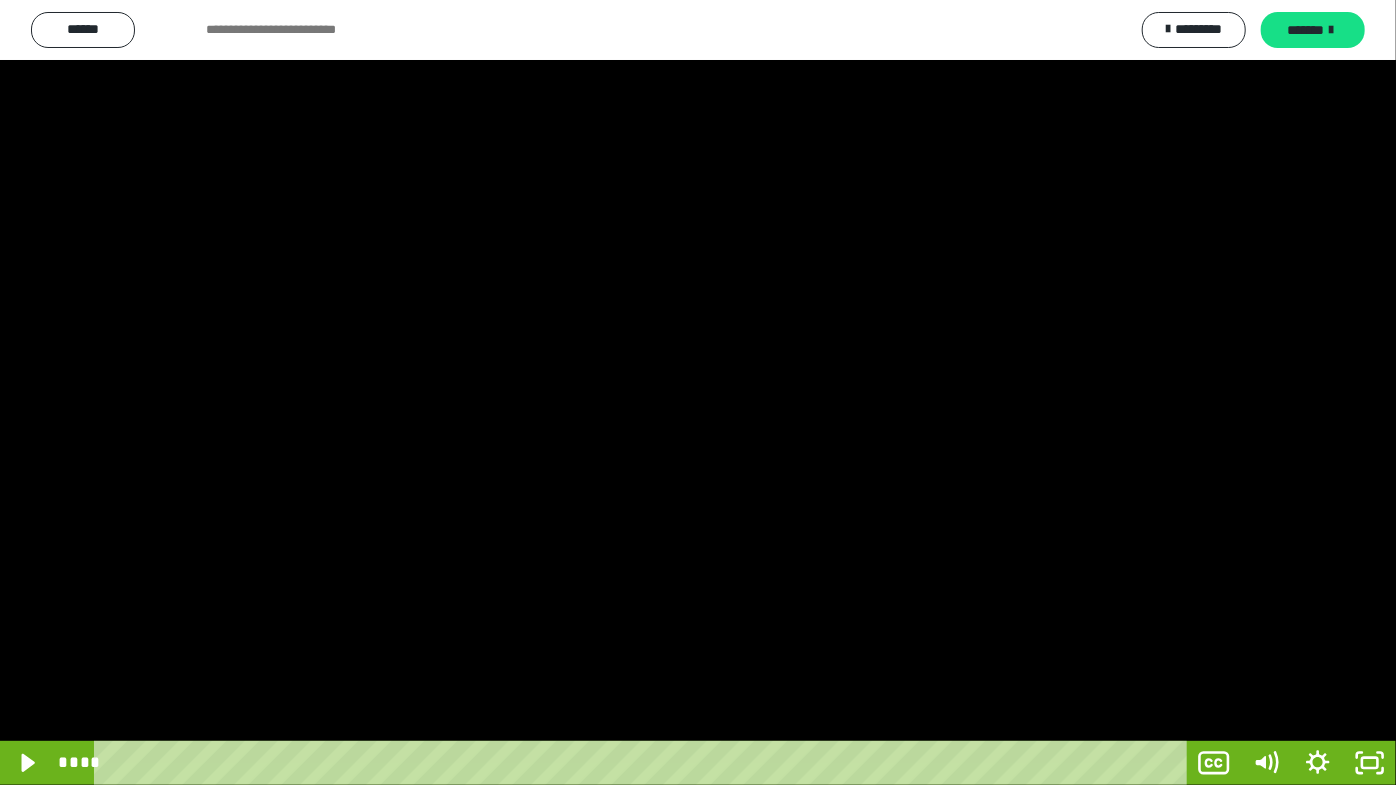 click at bounding box center [698, 392] 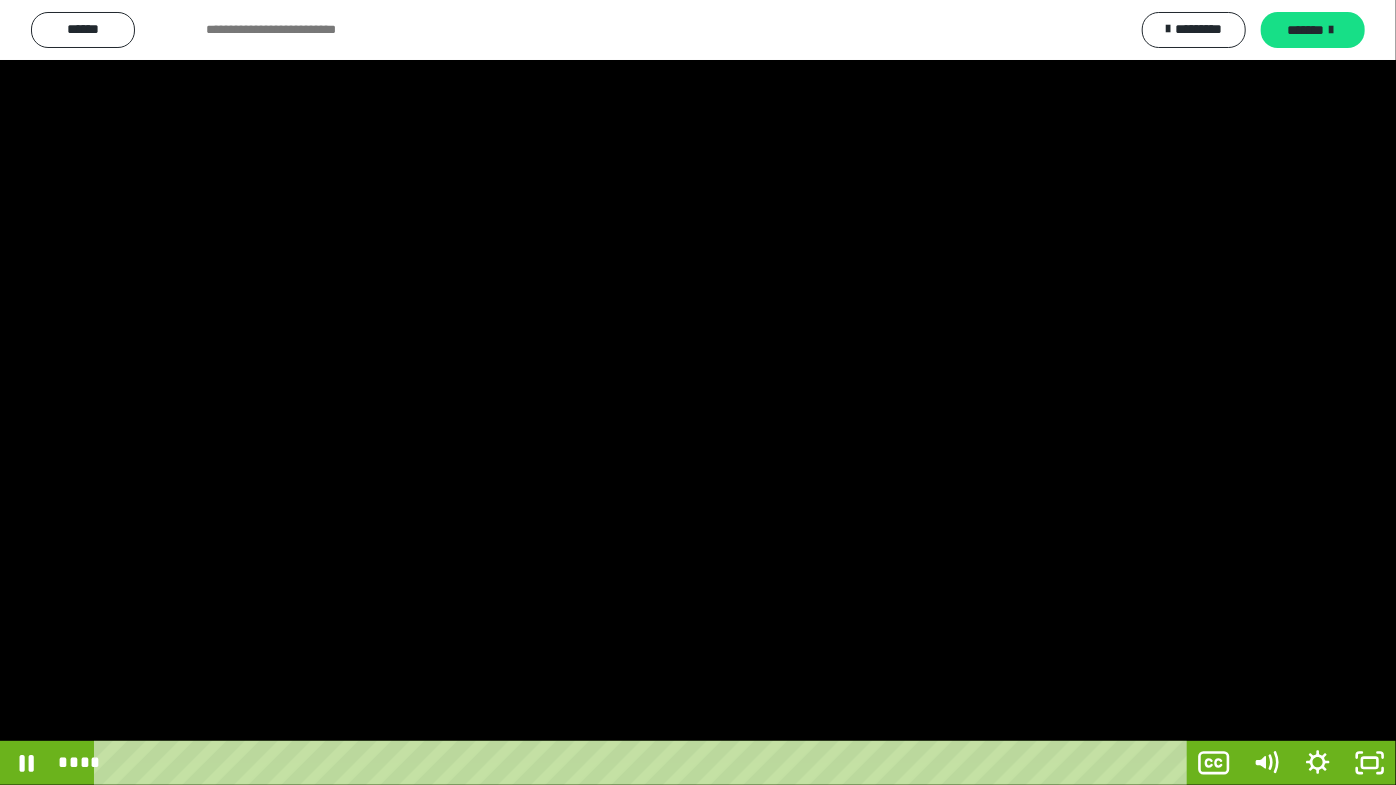 click at bounding box center [698, 392] 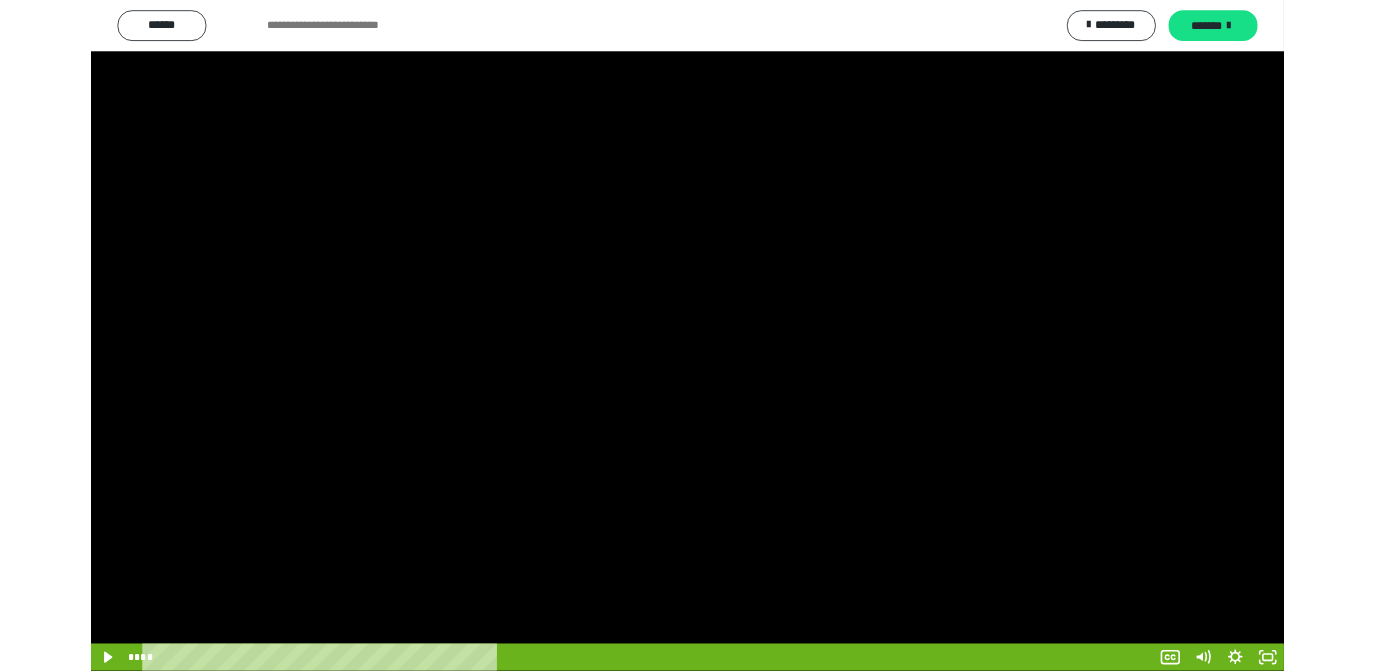 scroll, scrollTop: 4016, scrollLeft: 0, axis: vertical 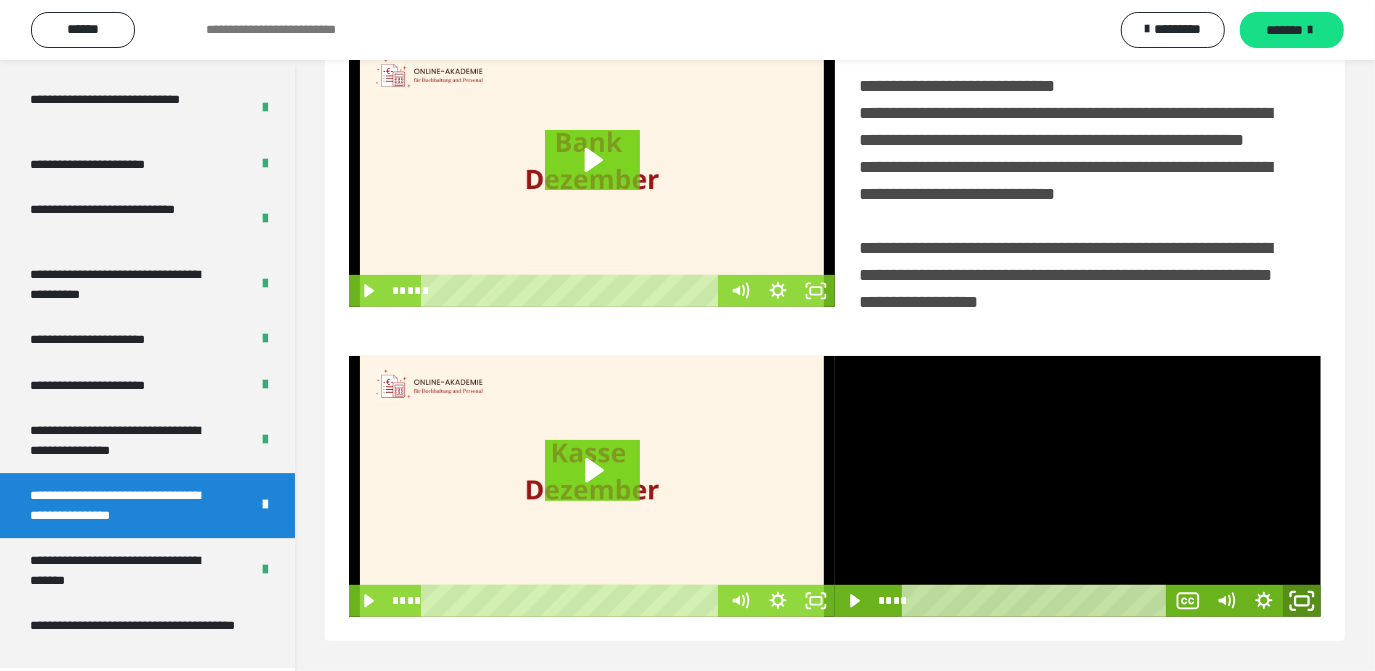 click 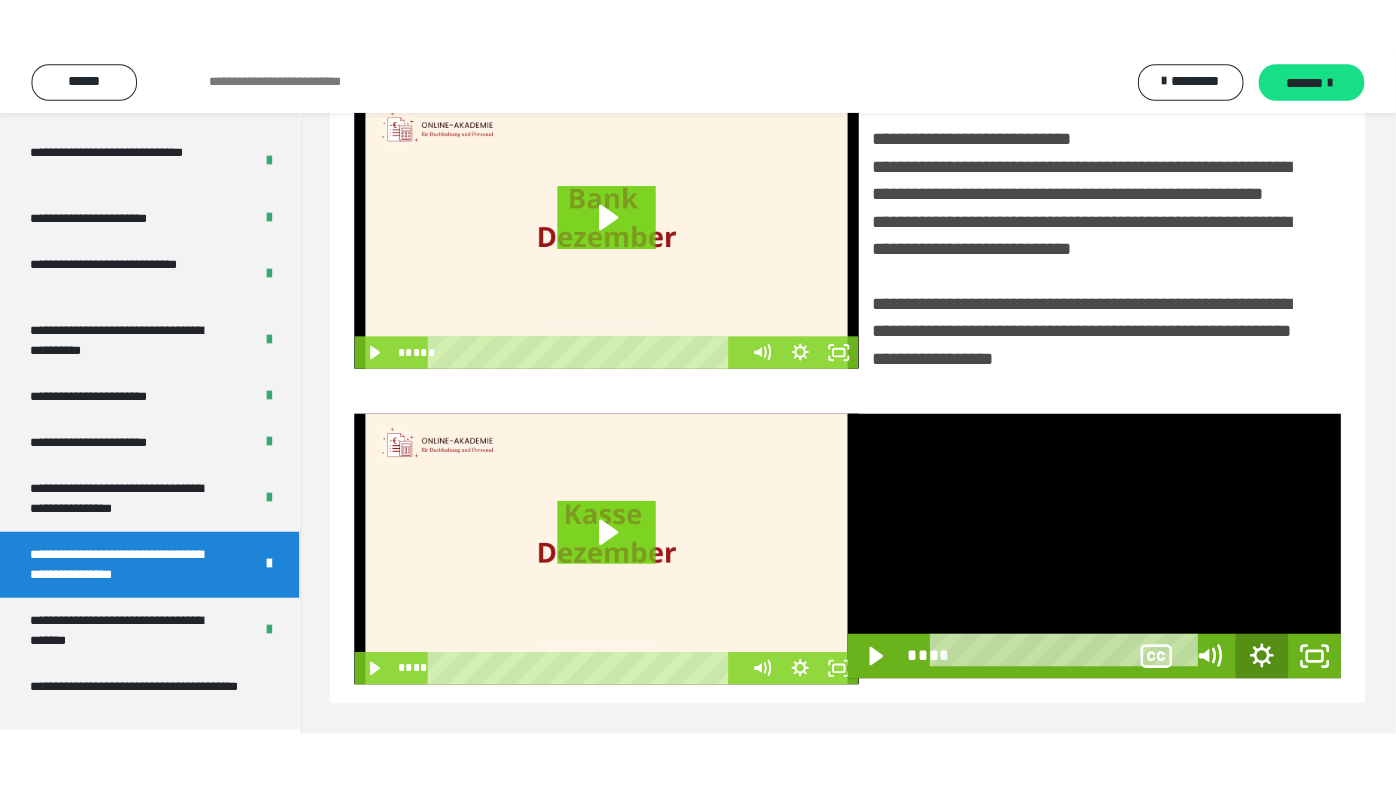 scroll, scrollTop: 330, scrollLeft: 0, axis: vertical 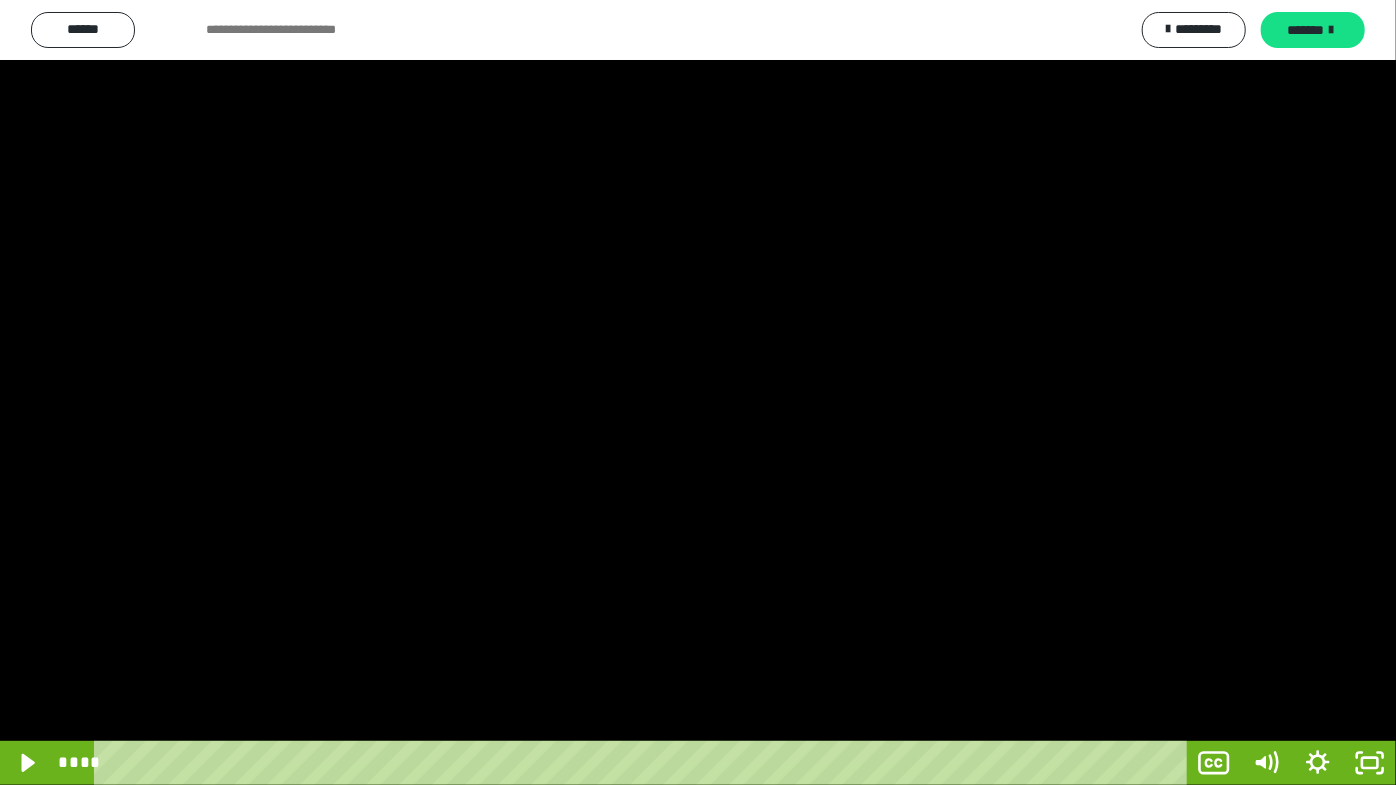 click at bounding box center [698, 392] 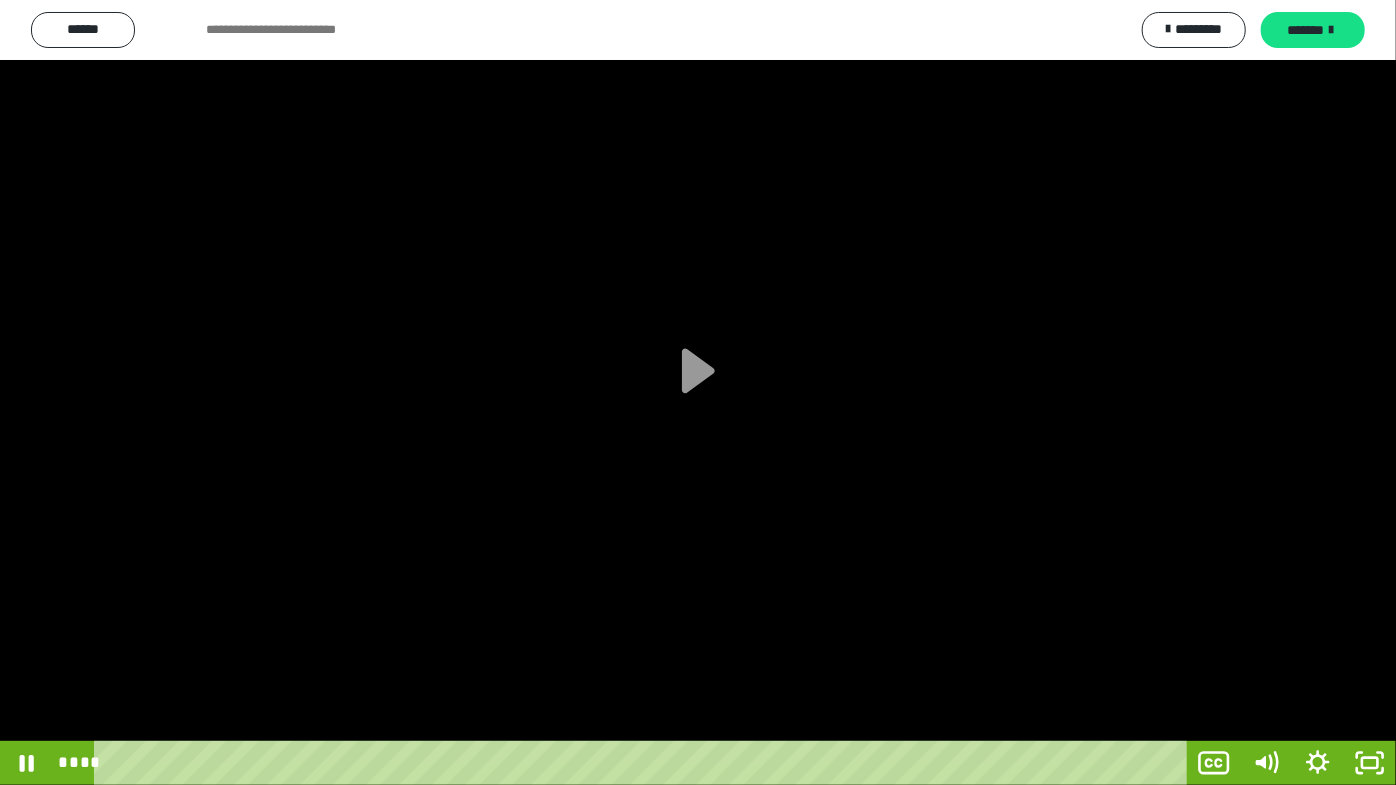click at bounding box center [698, 392] 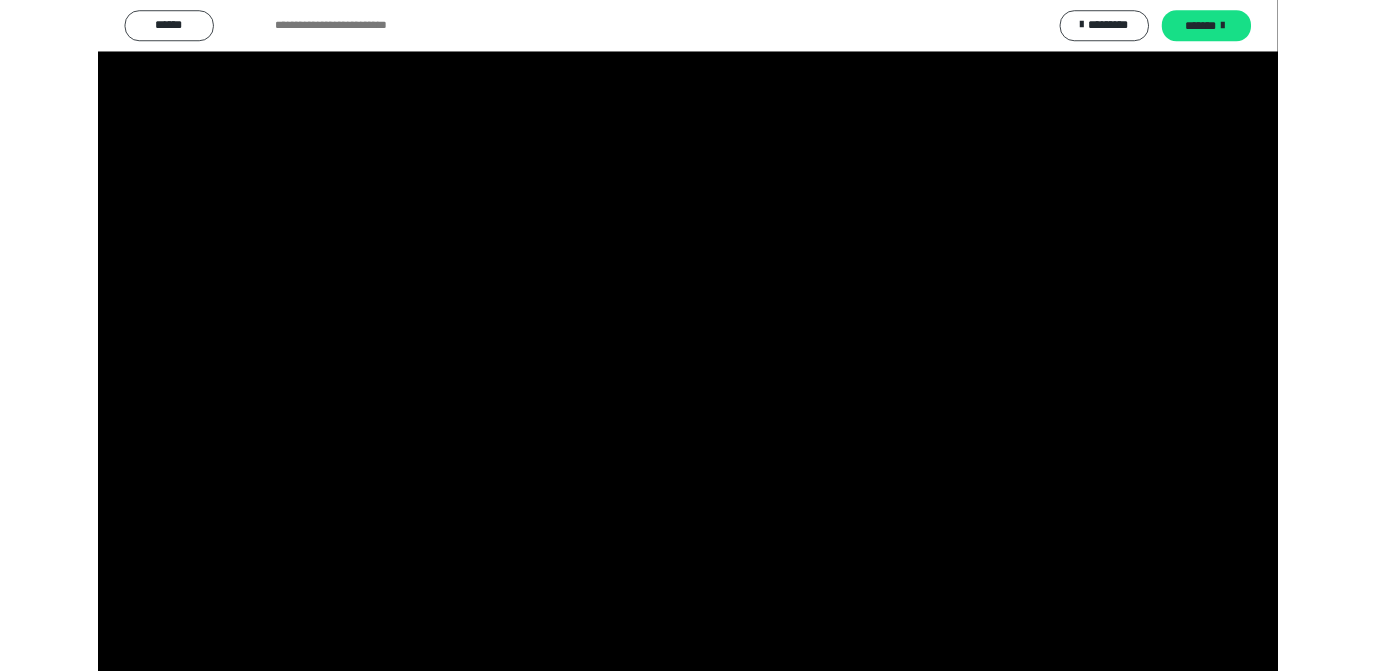 scroll, scrollTop: 4016, scrollLeft: 0, axis: vertical 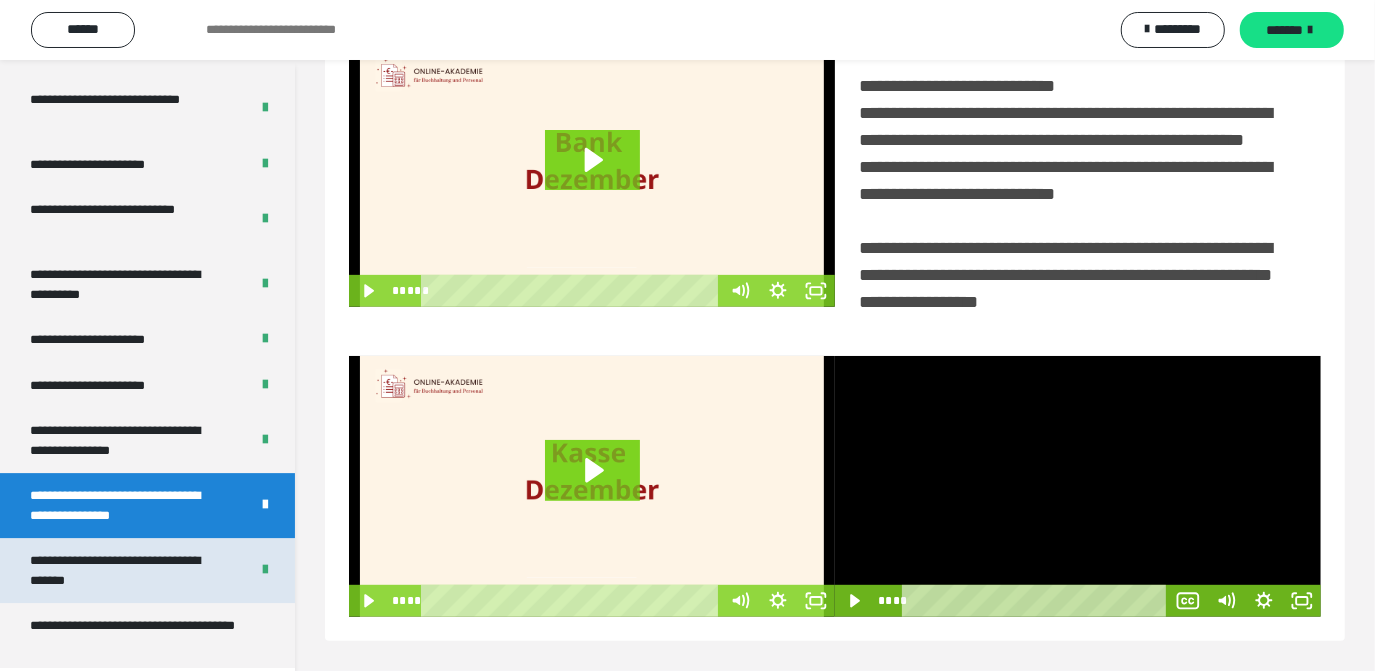 click on "**********" at bounding box center [124, 570] 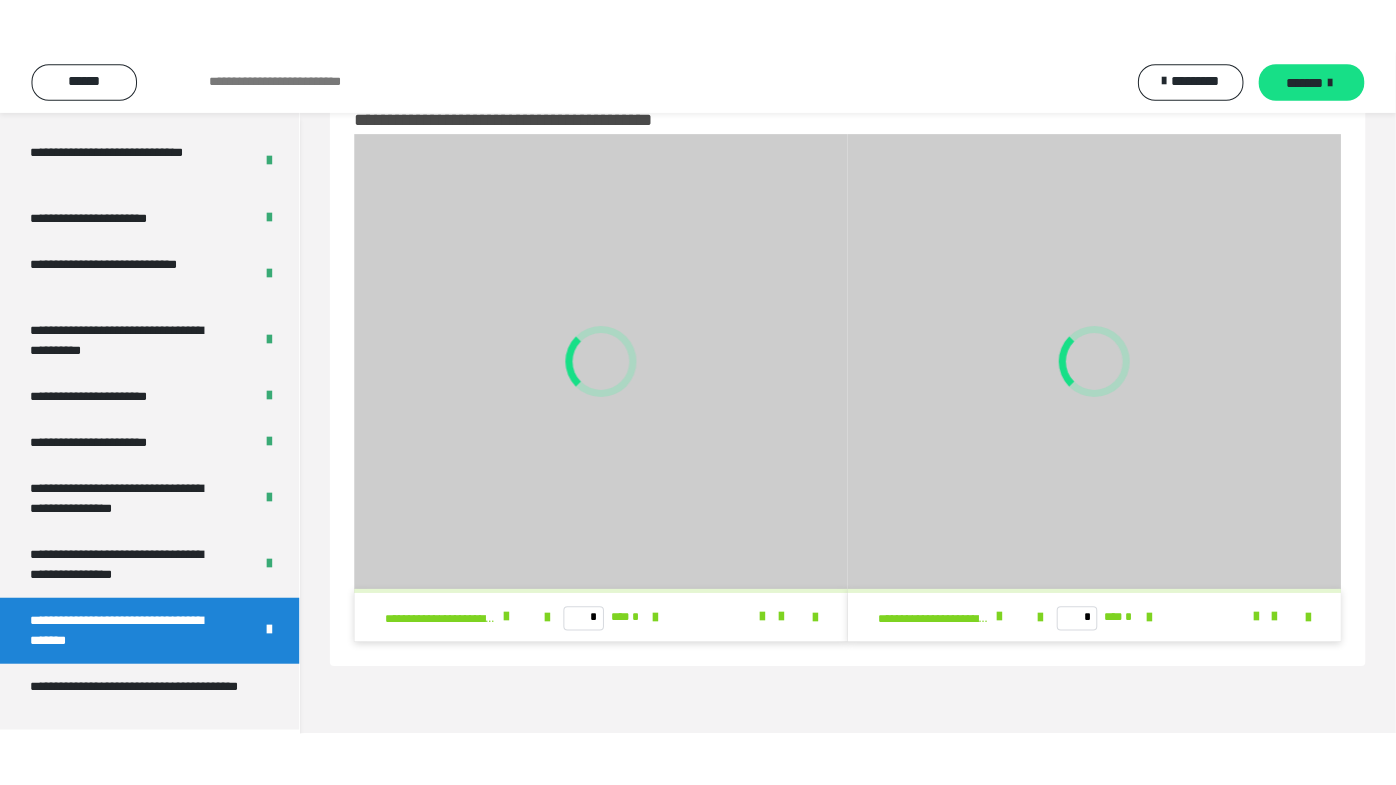 scroll, scrollTop: 60, scrollLeft: 0, axis: vertical 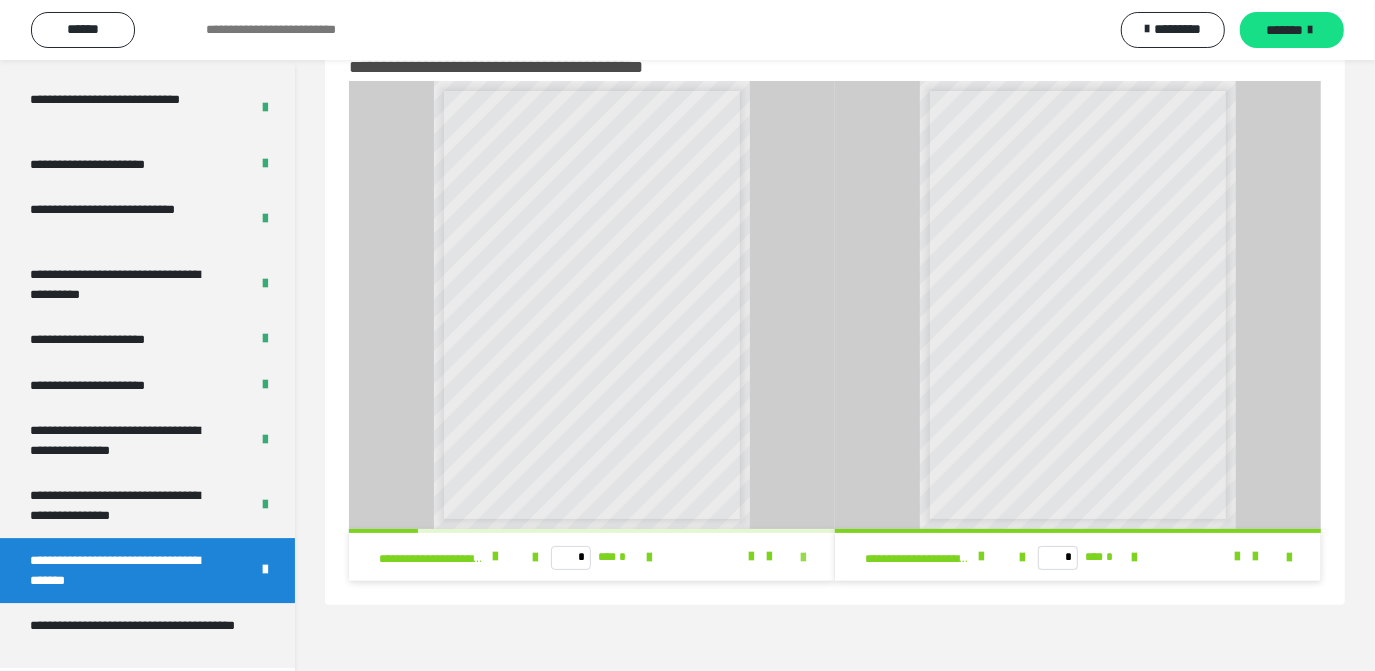 click at bounding box center (803, 558) 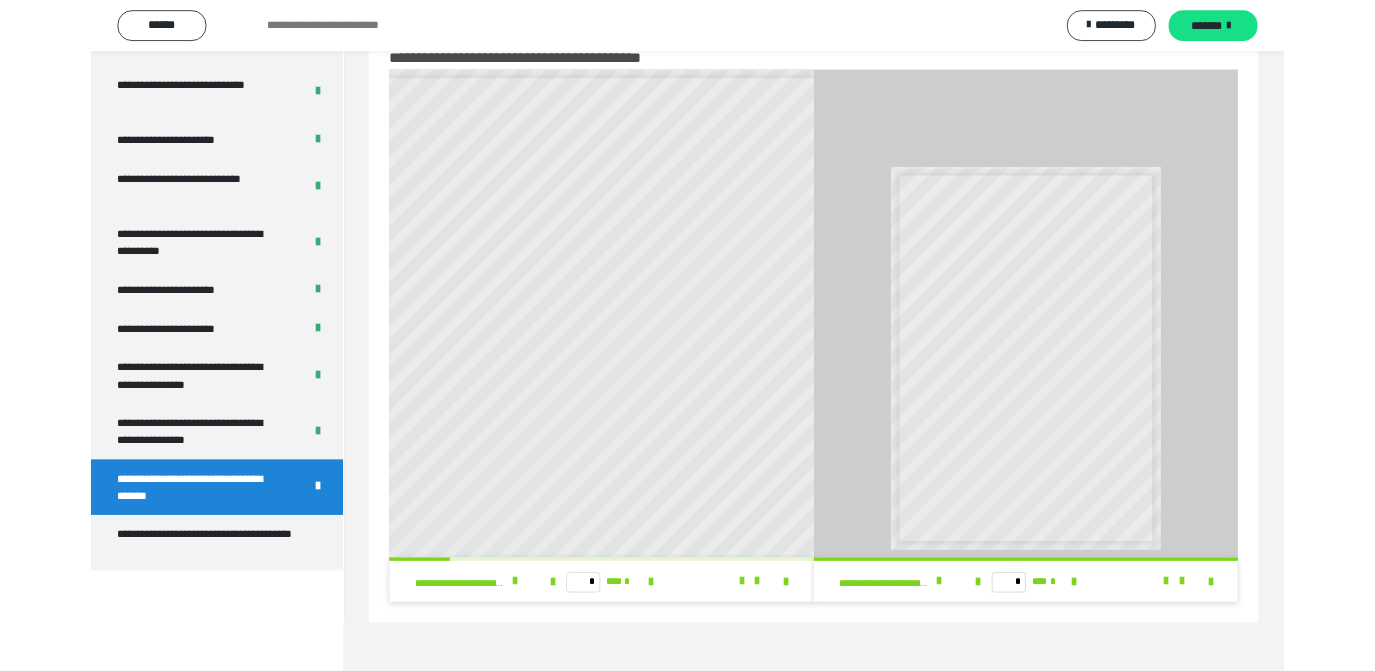 scroll, scrollTop: 3901, scrollLeft: 0, axis: vertical 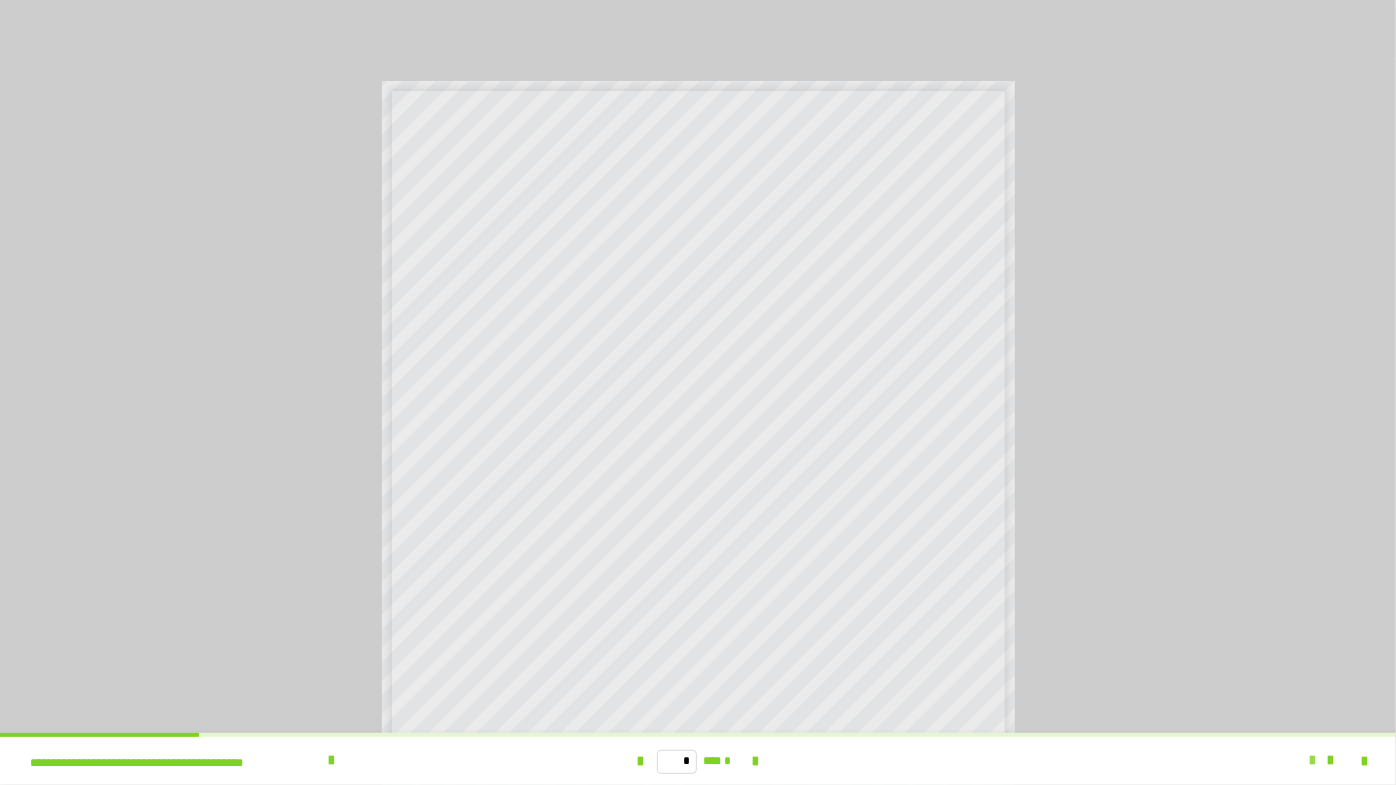 click at bounding box center (1312, 761) 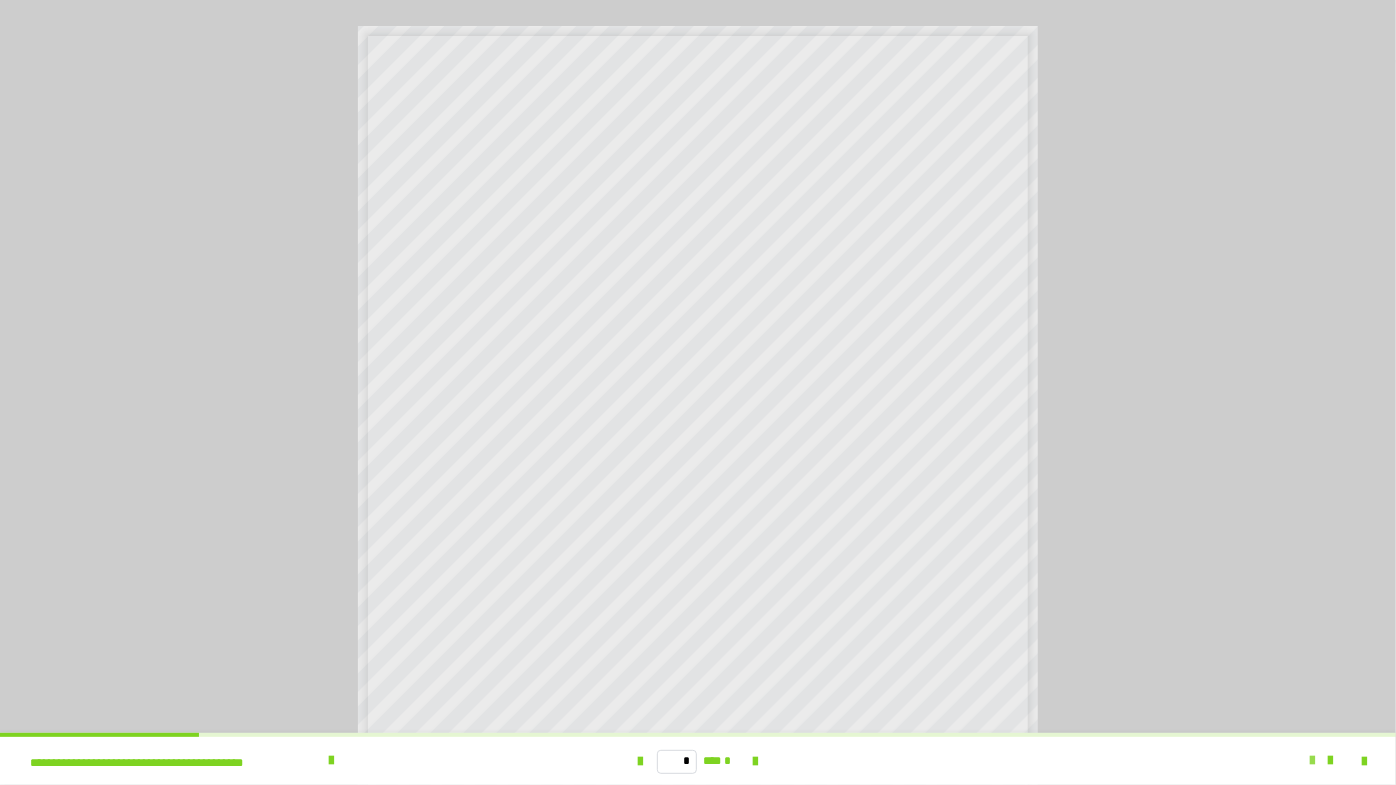 click at bounding box center [1312, 761] 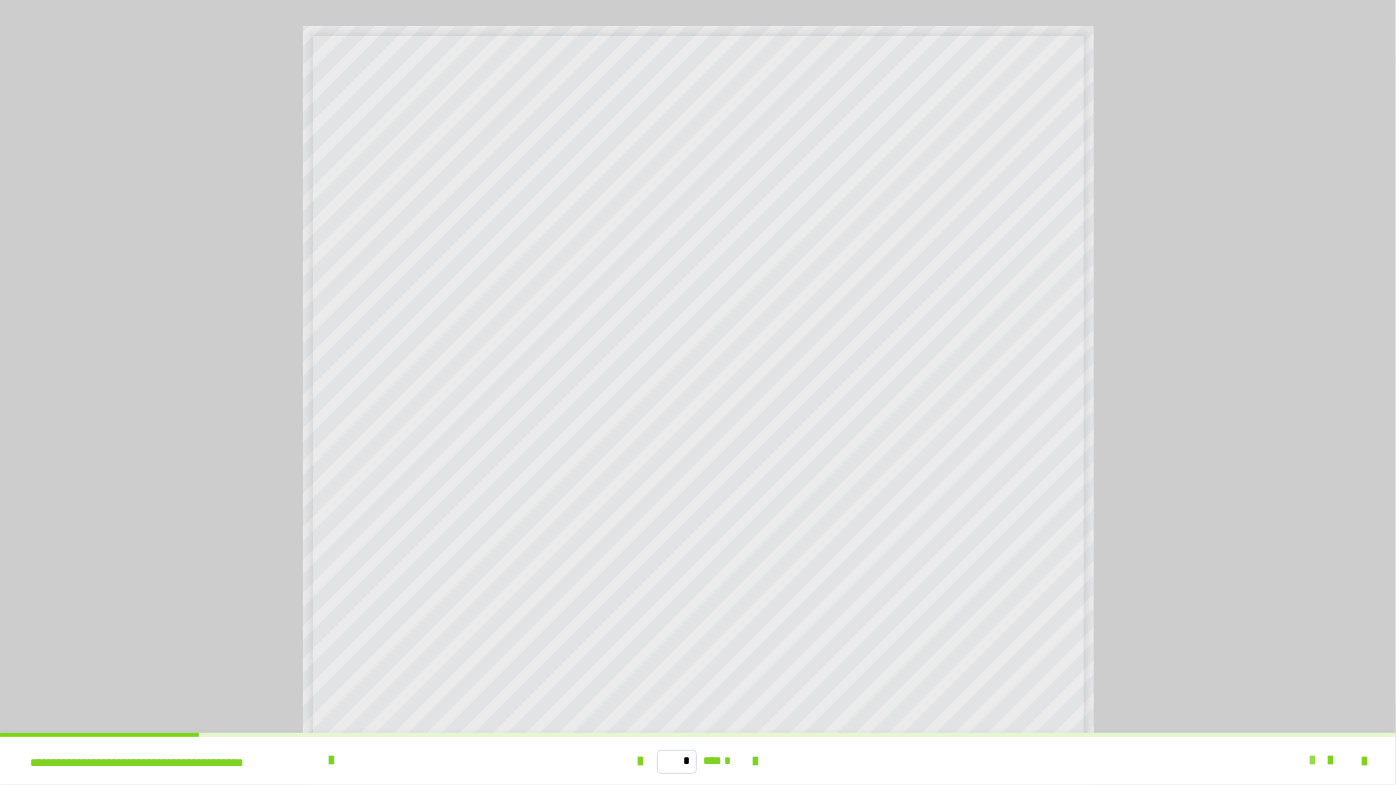 click at bounding box center [1312, 761] 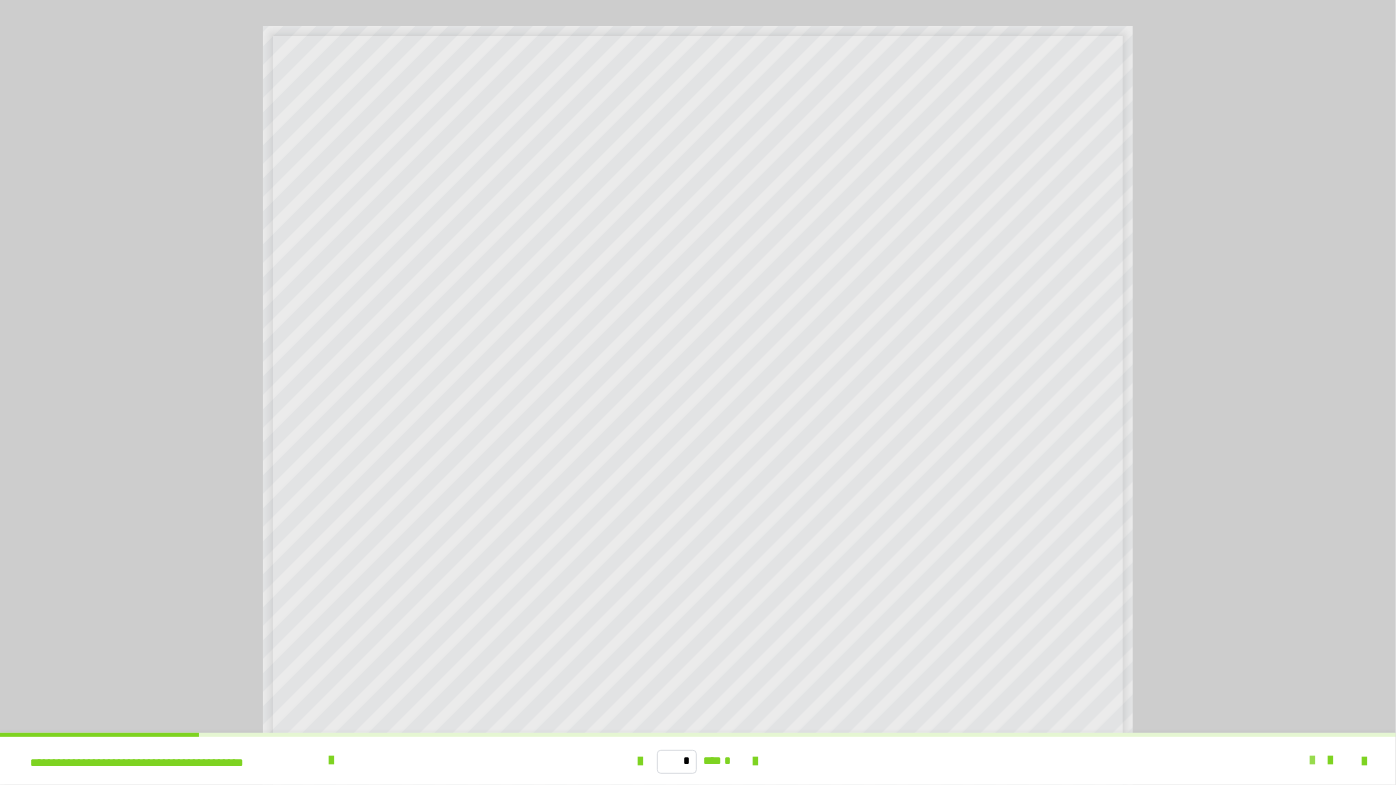 click at bounding box center (1312, 761) 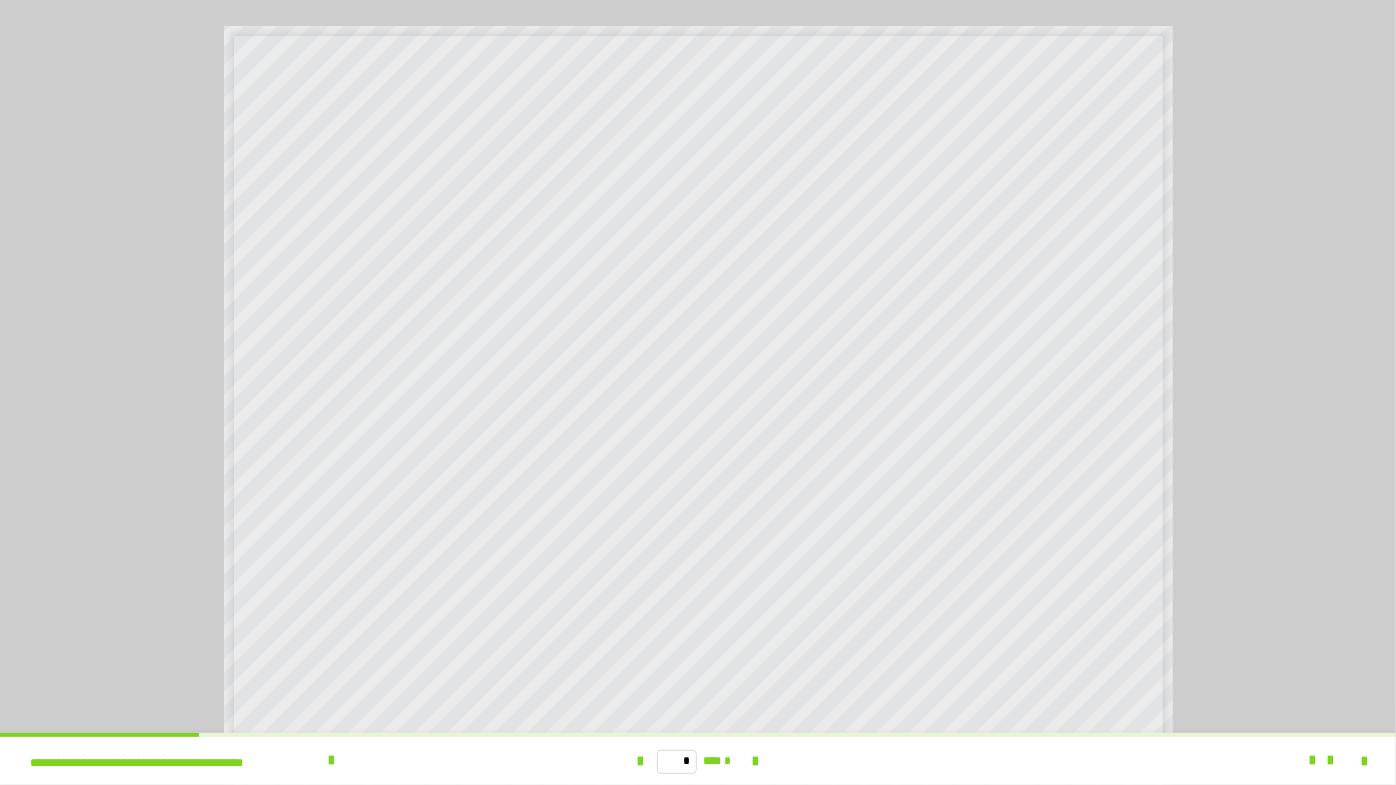 click at bounding box center (698, 392) 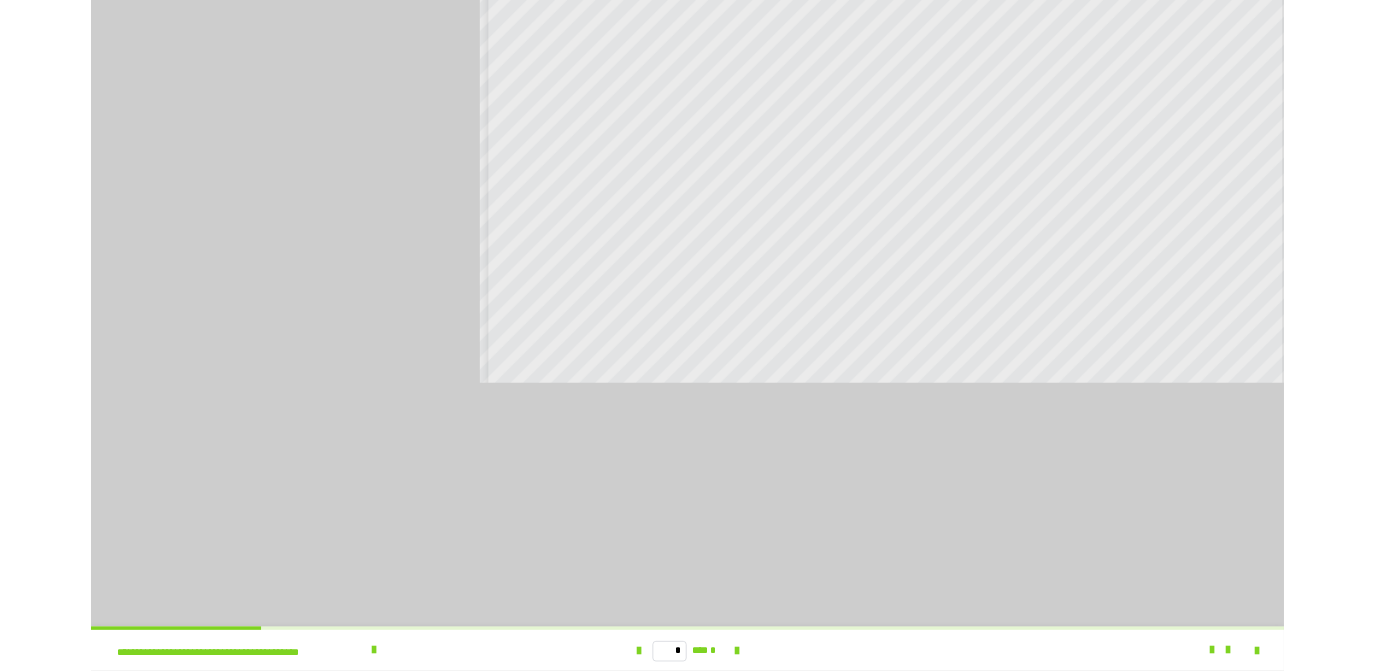 scroll, scrollTop: 4016, scrollLeft: 0, axis: vertical 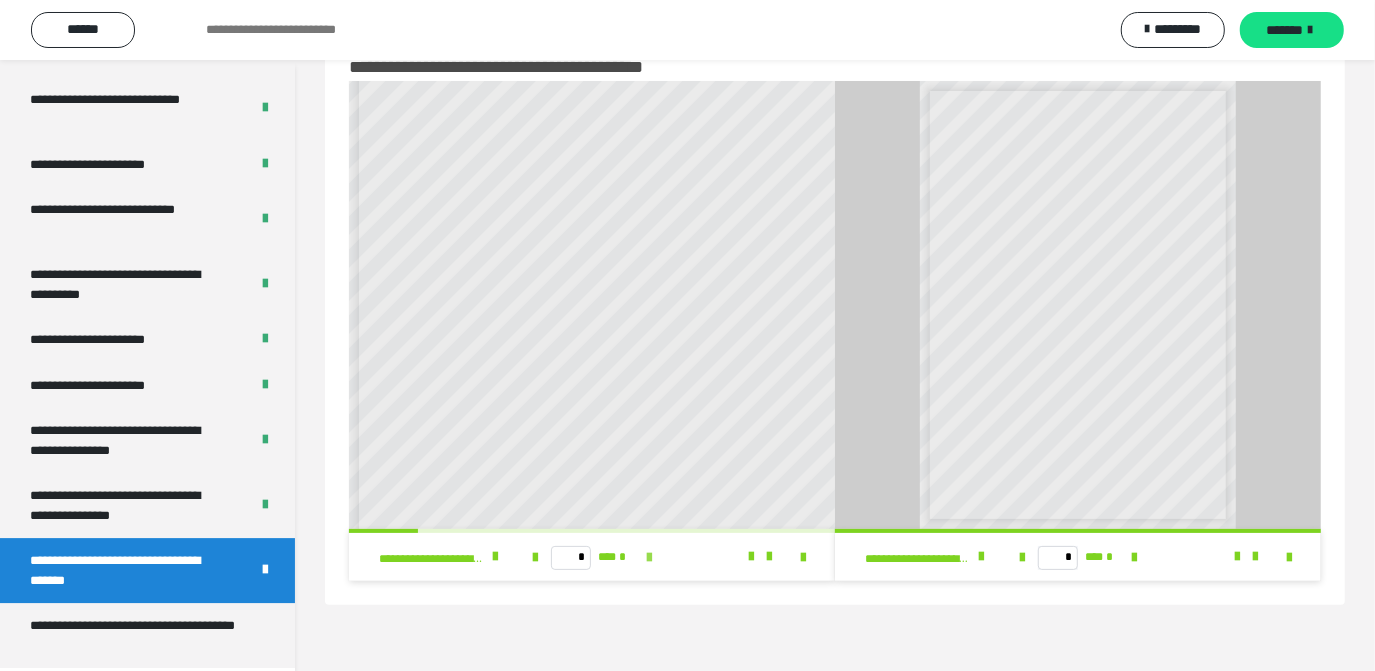 click at bounding box center (649, 558) 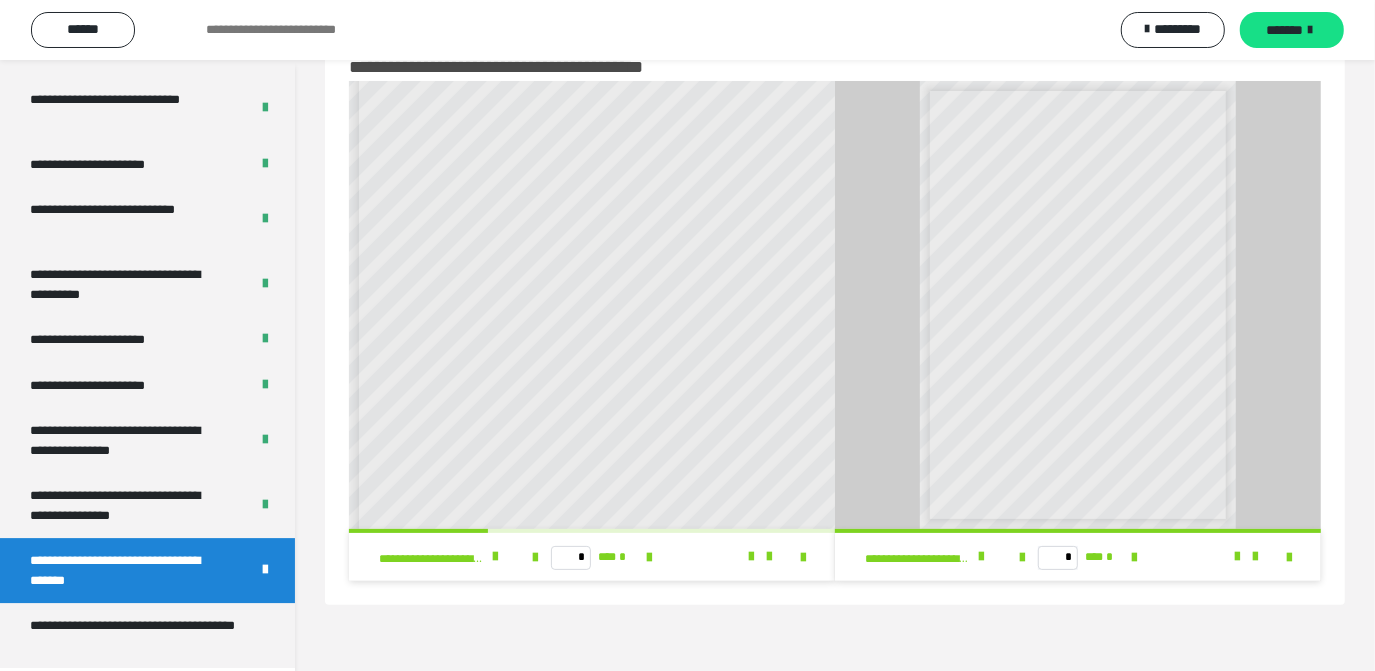 scroll, scrollTop: 545, scrollLeft: 0, axis: vertical 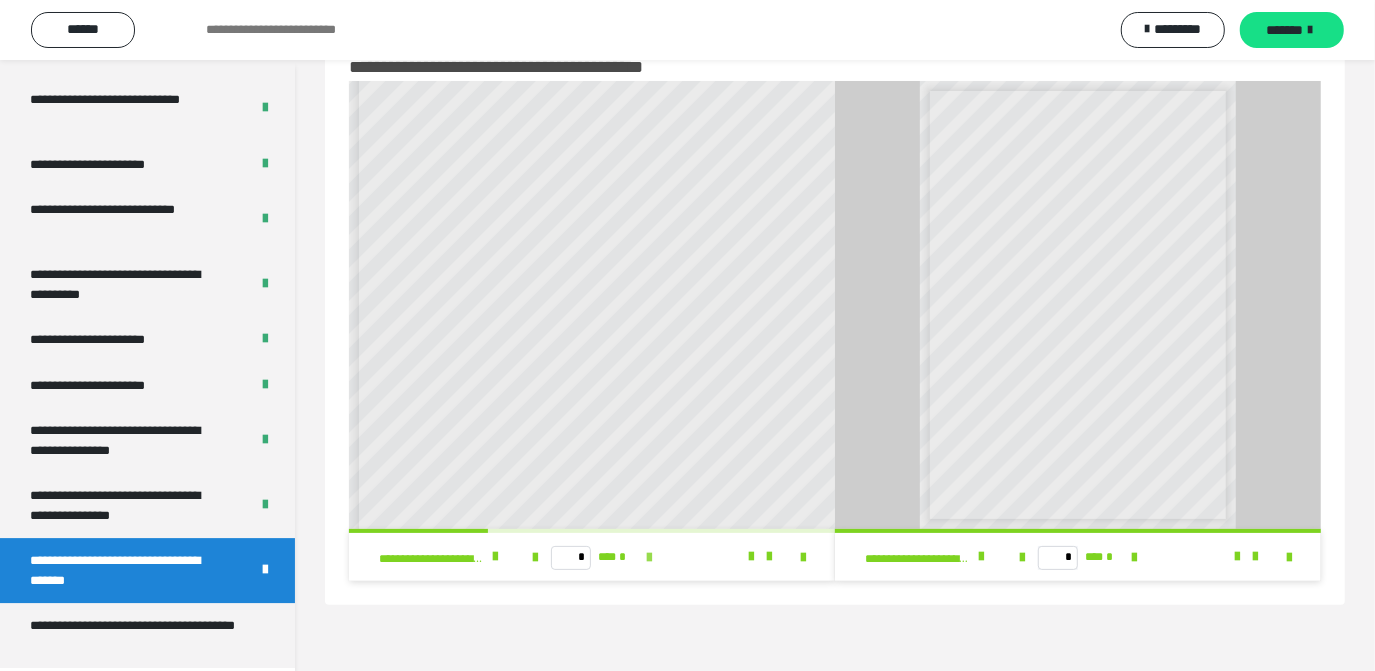click at bounding box center [649, 558] 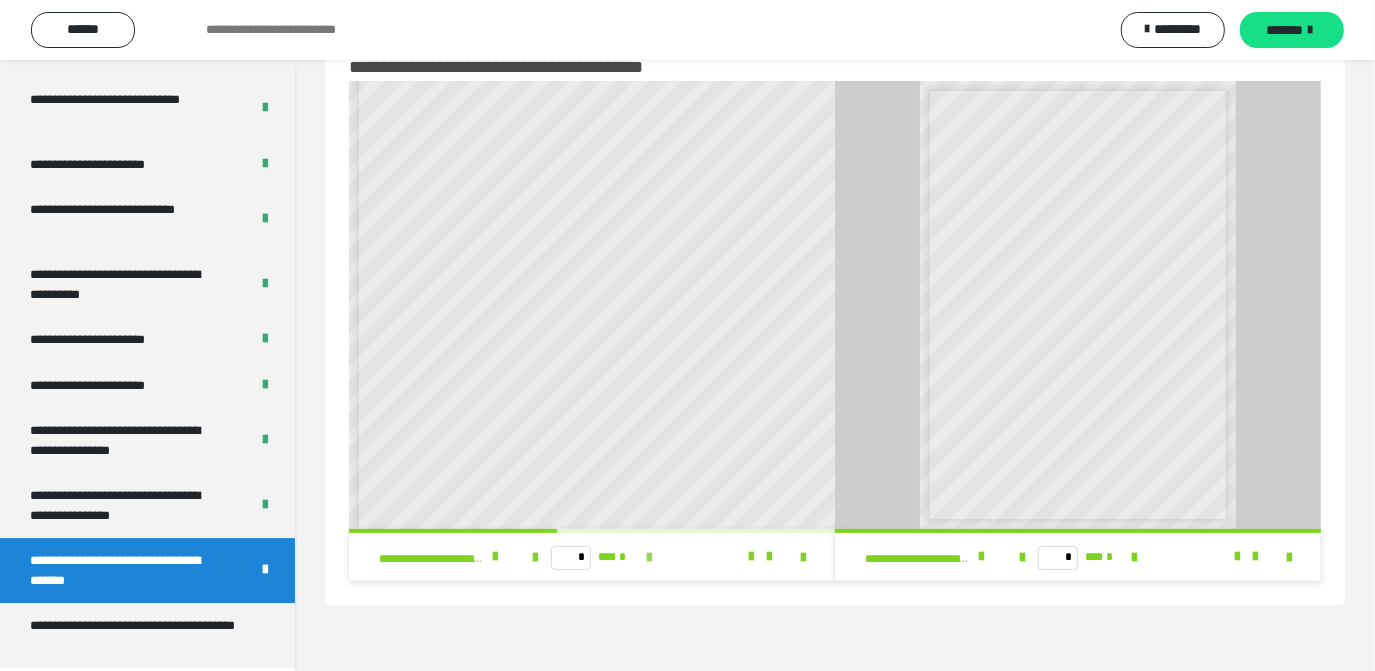scroll, scrollTop: 0, scrollLeft: 0, axis: both 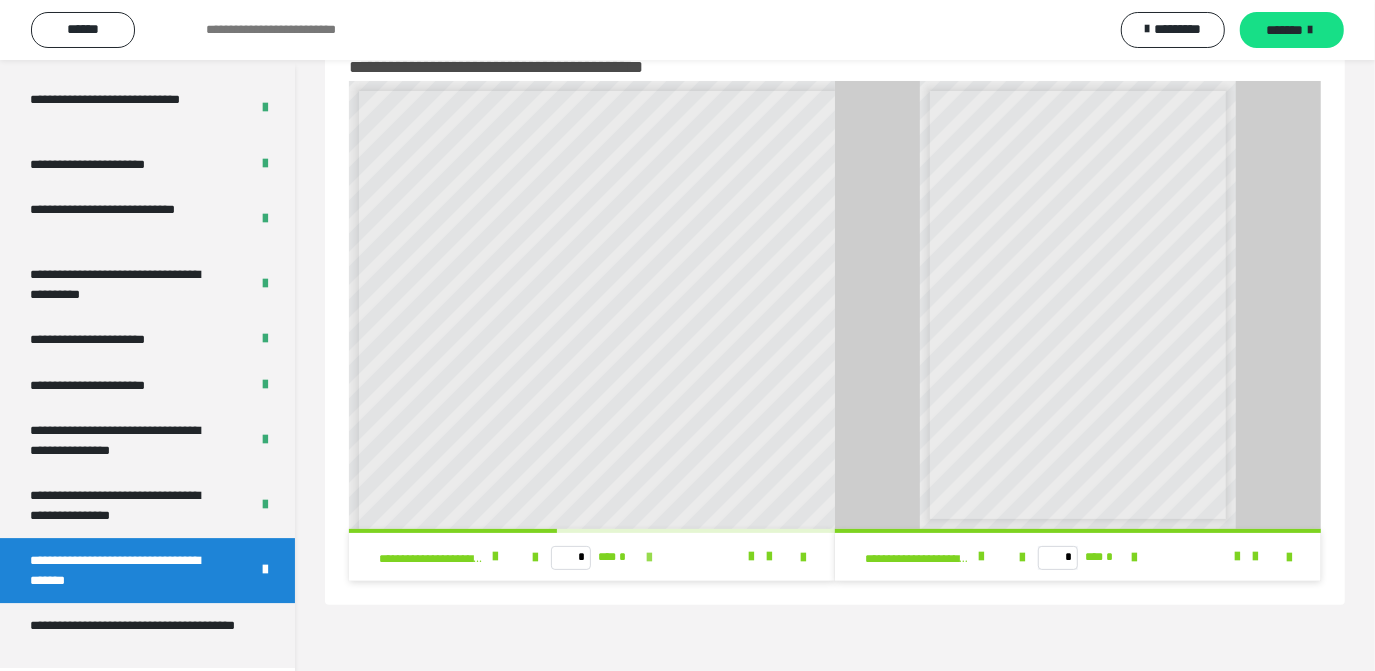 click at bounding box center [649, 558] 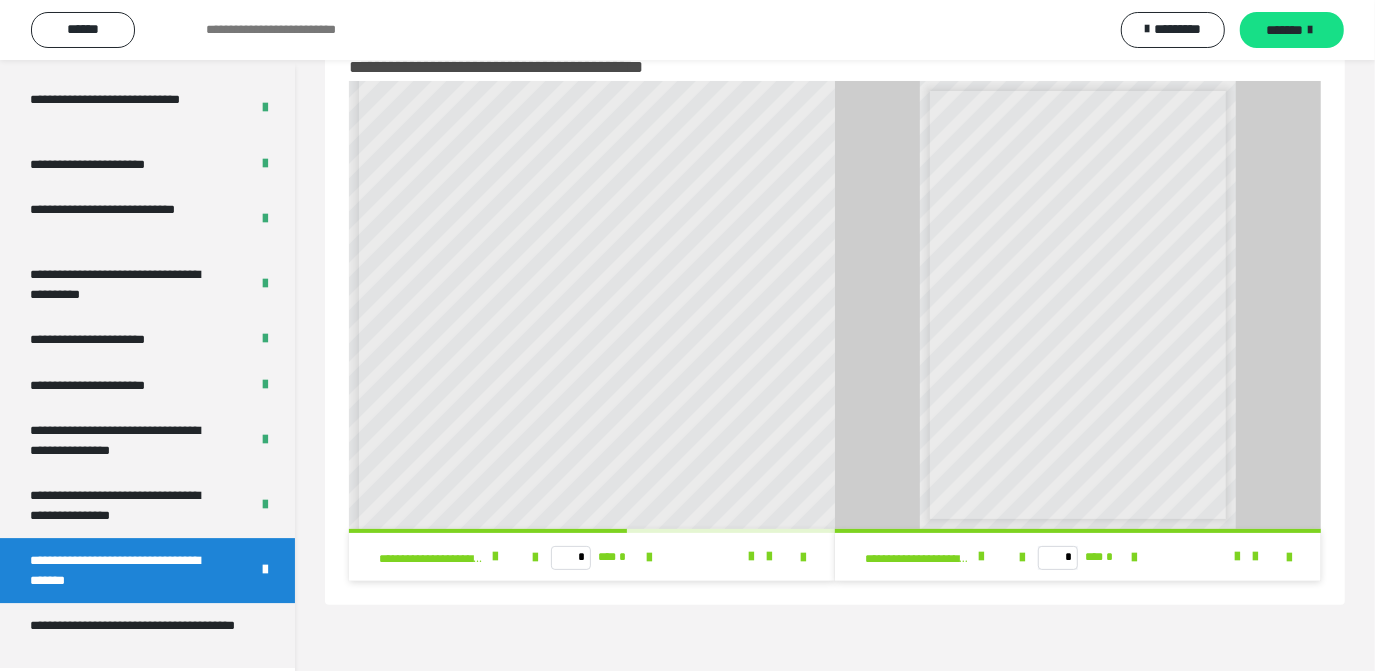 scroll, scrollTop: 0, scrollLeft: 0, axis: both 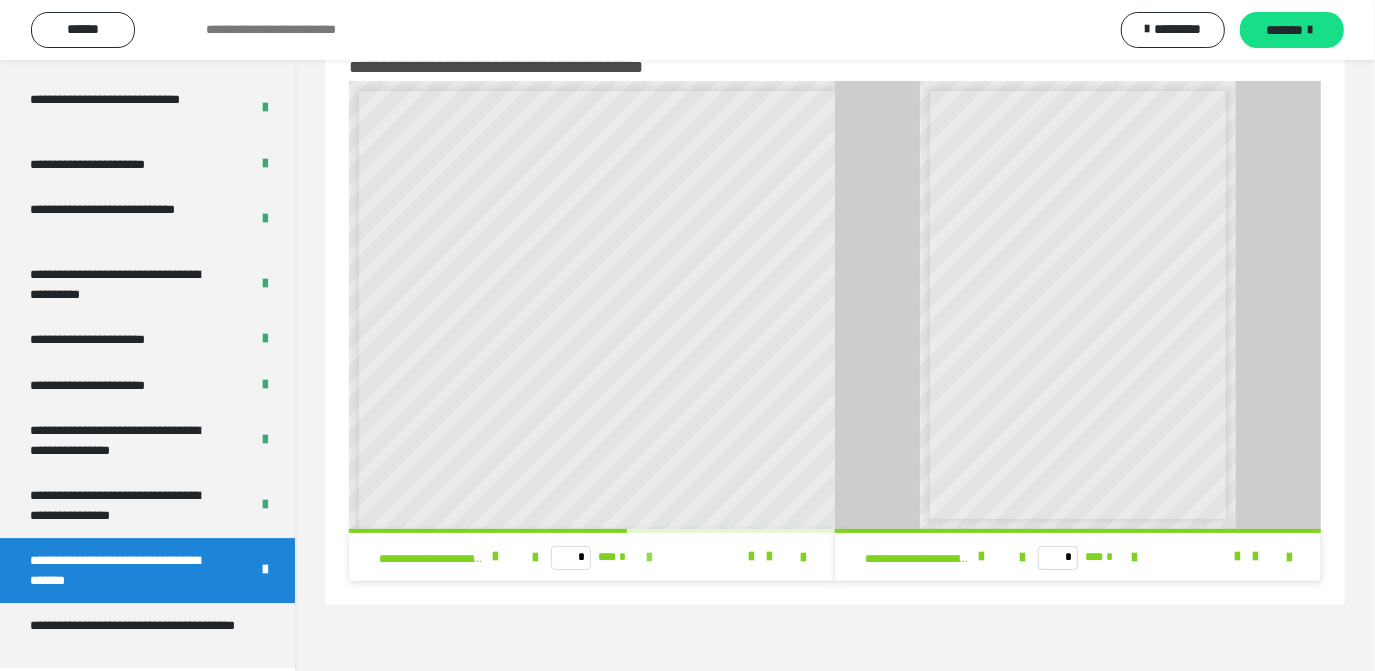 click at bounding box center (649, 558) 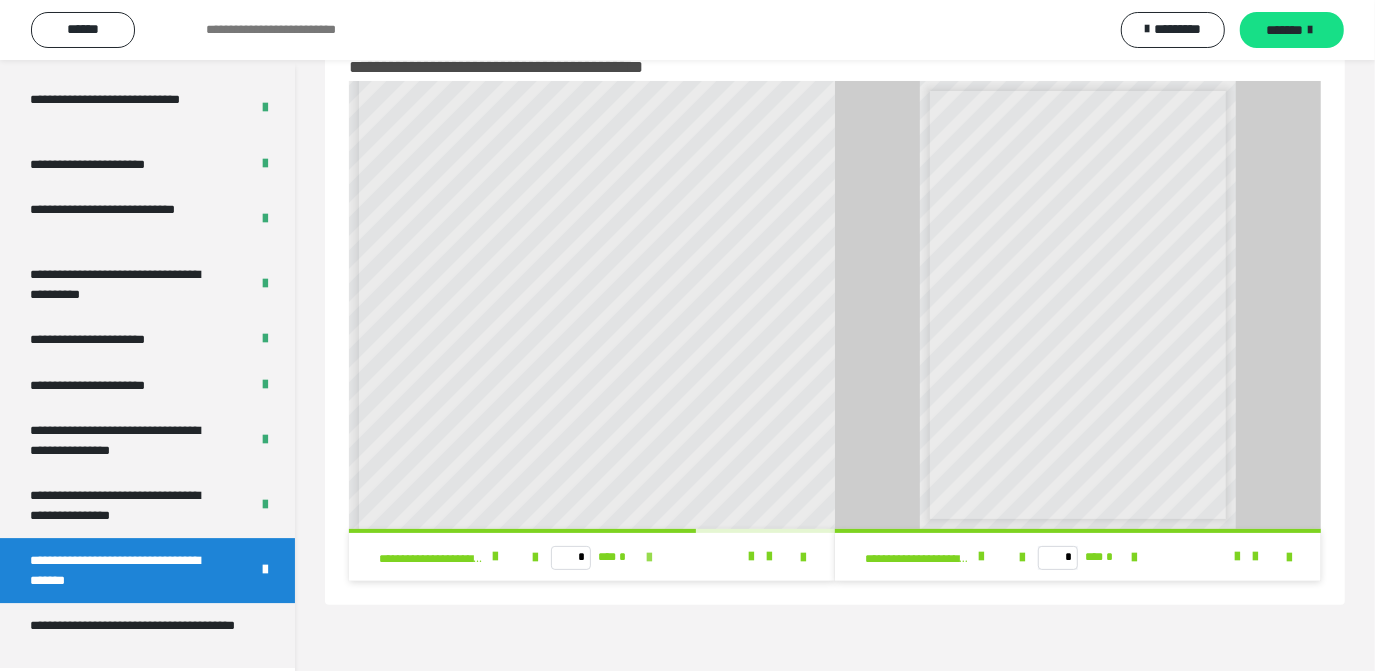 scroll, scrollTop: 545, scrollLeft: 0, axis: vertical 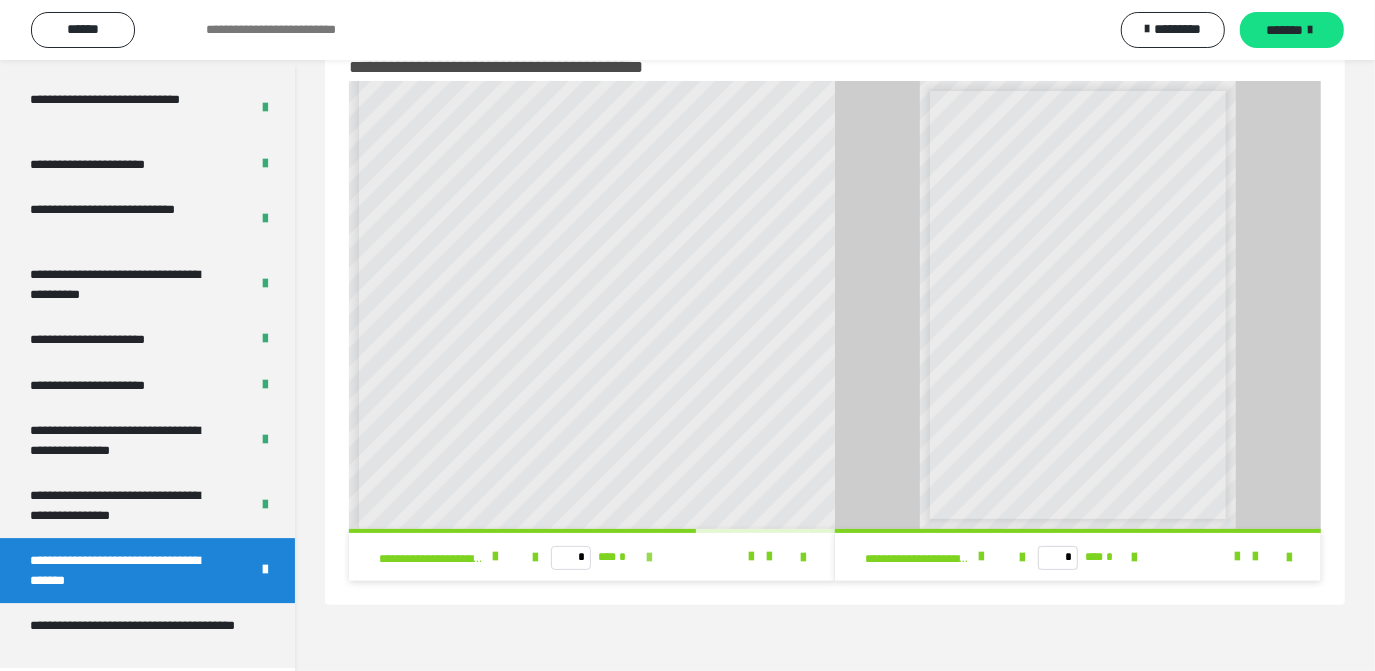 click at bounding box center [649, 558] 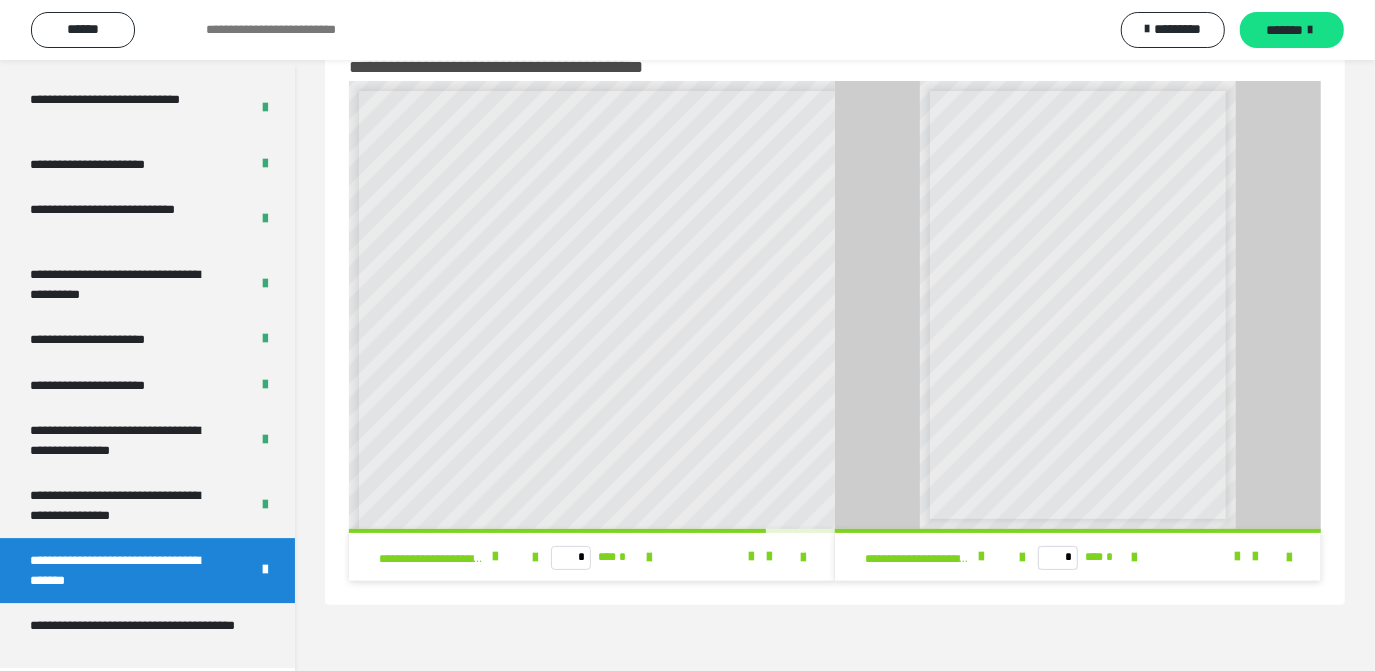 scroll, scrollTop: 363, scrollLeft: 0, axis: vertical 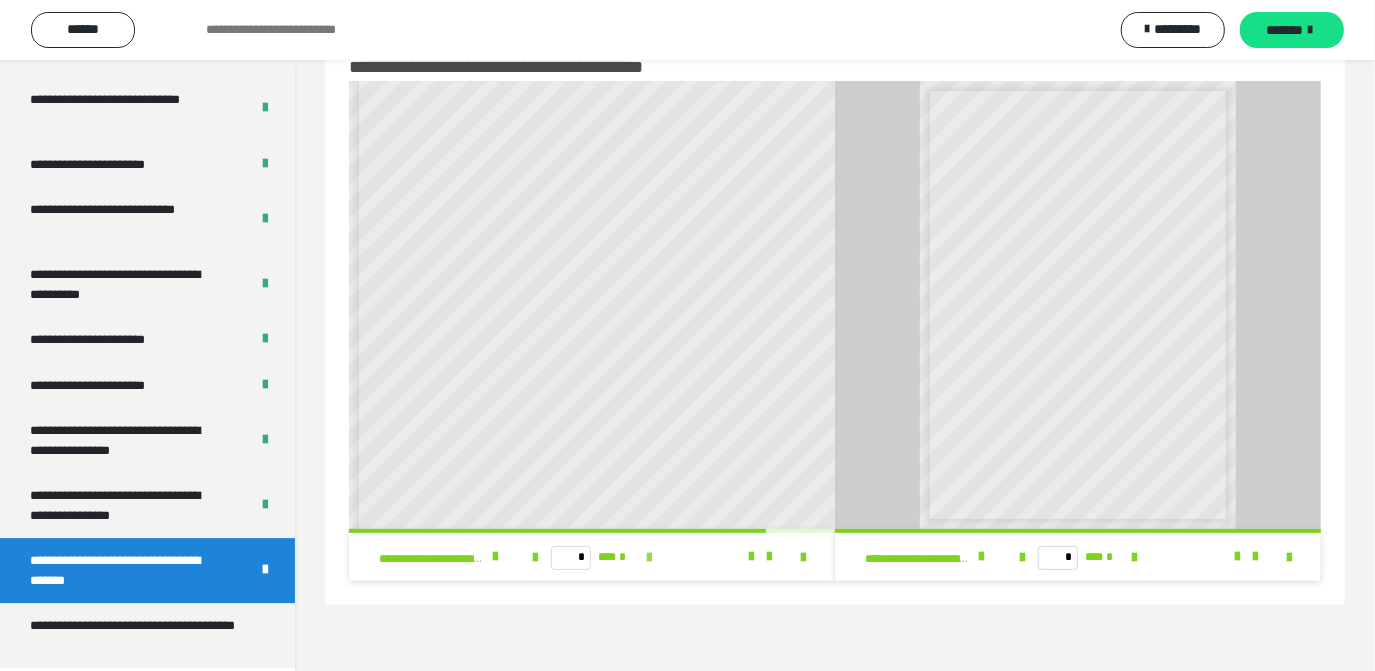 click at bounding box center [649, 558] 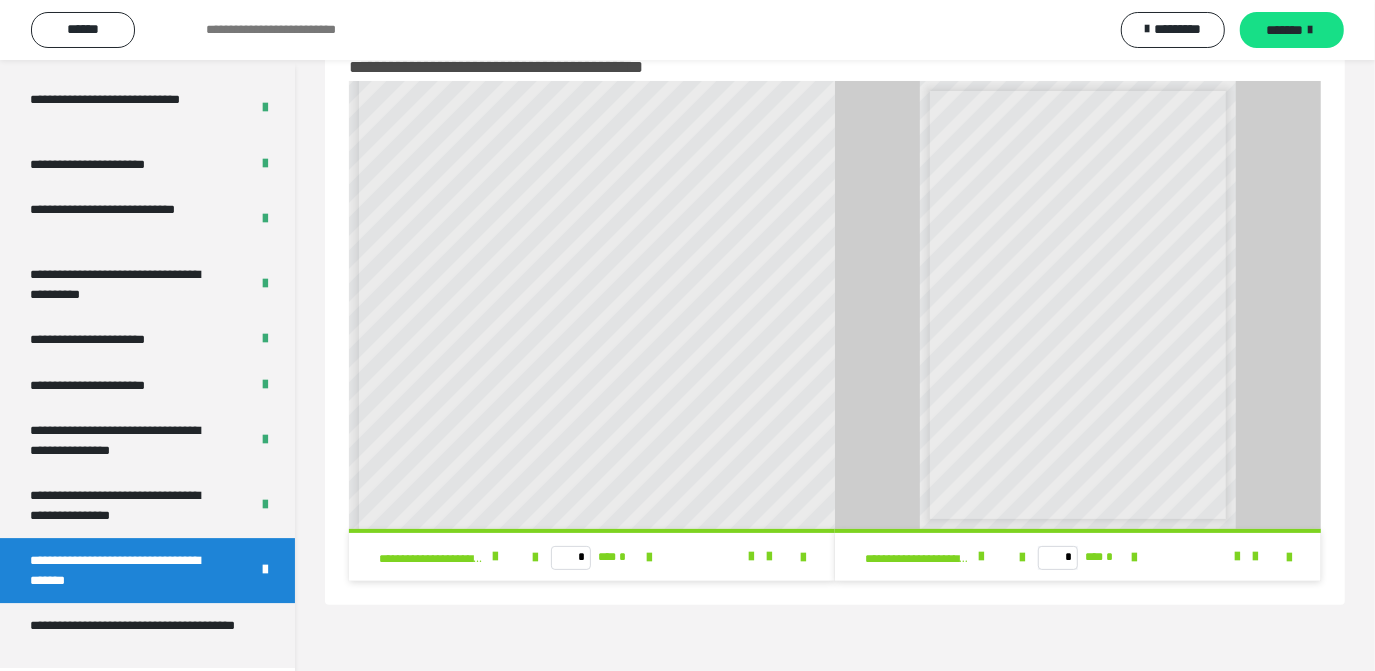 scroll, scrollTop: 0, scrollLeft: 0, axis: both 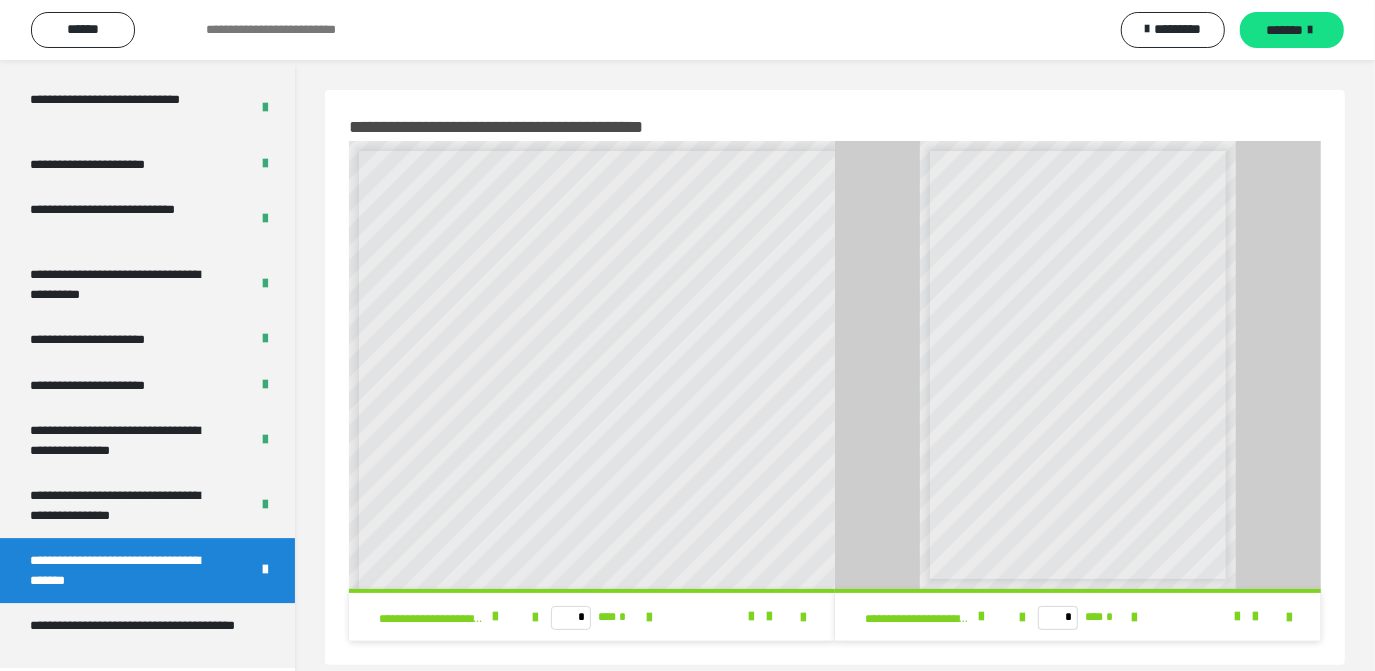 click on "* *** *" at bounding box center (592, 617) 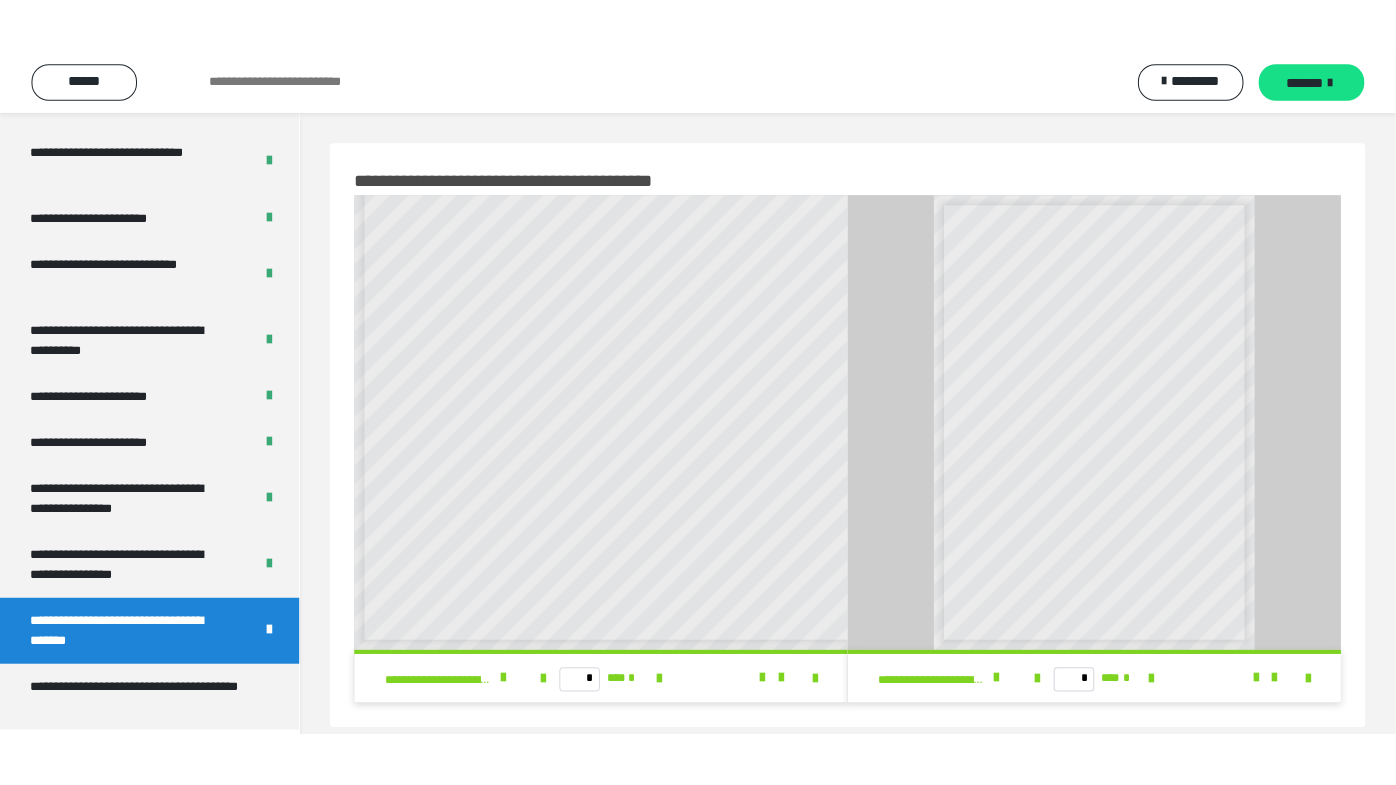 scroll, scrollTop: 105, scrollLeft: 0, axis: vertical 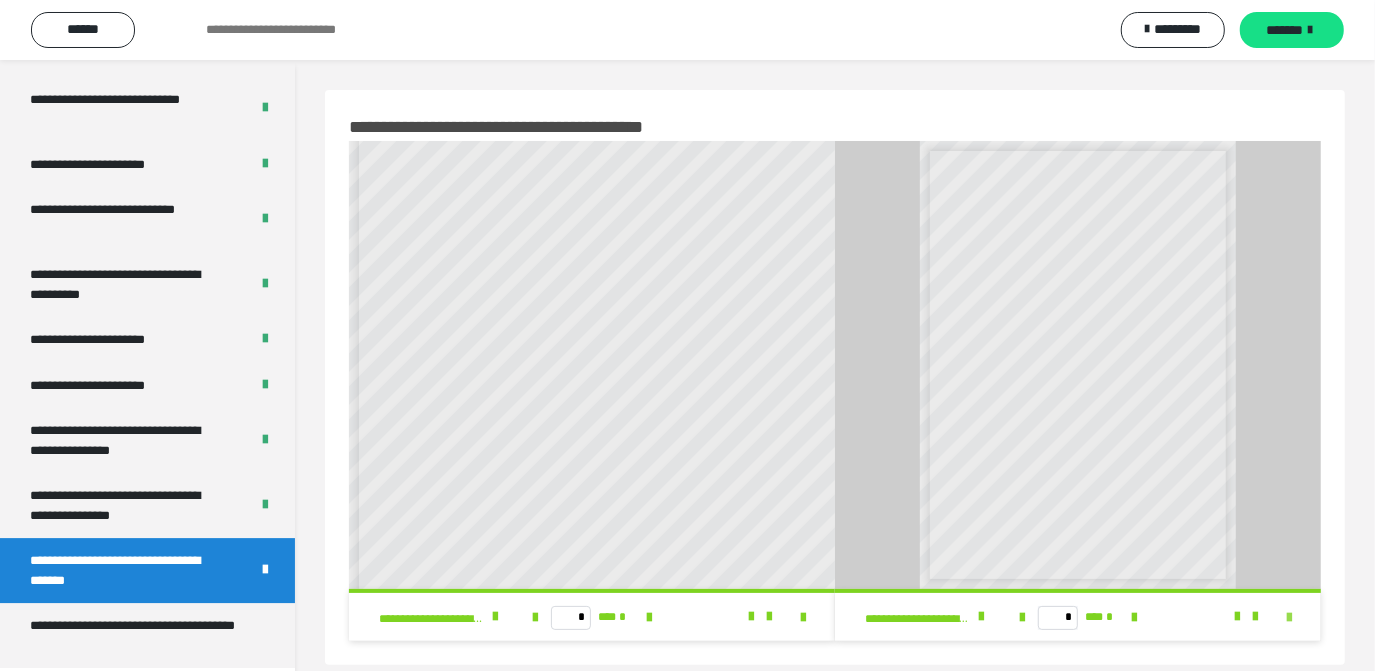 click at bounding box center (1289, 618) 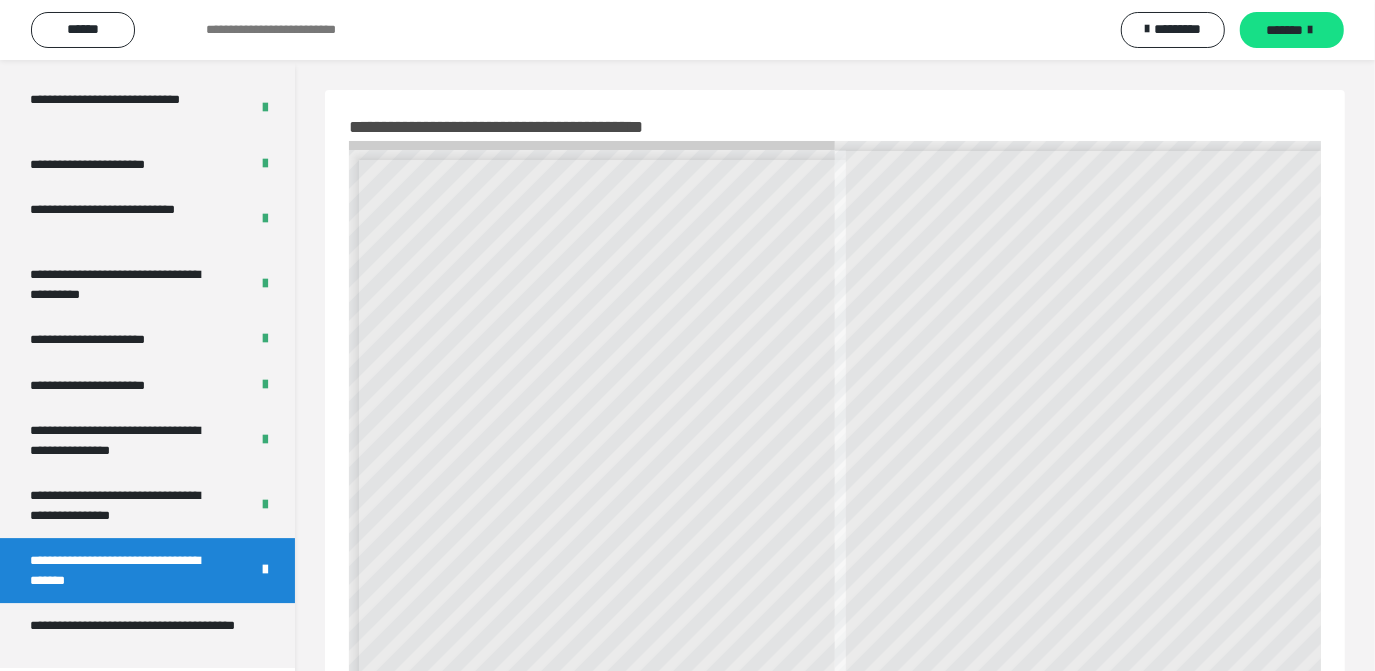 scroll, scrollTop: 3901, scrollLeft: 0, axis: vertical 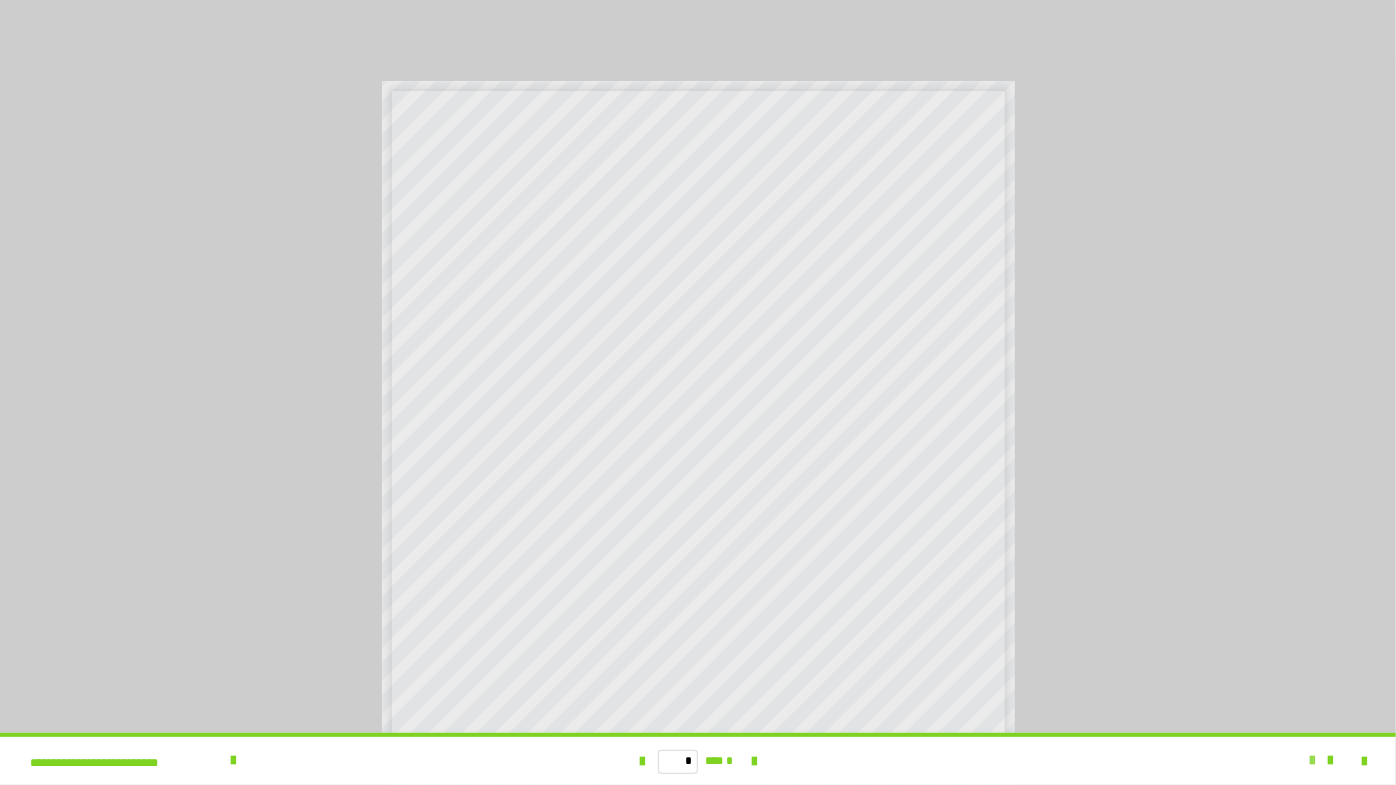 click at bounding box center [1312, 761] 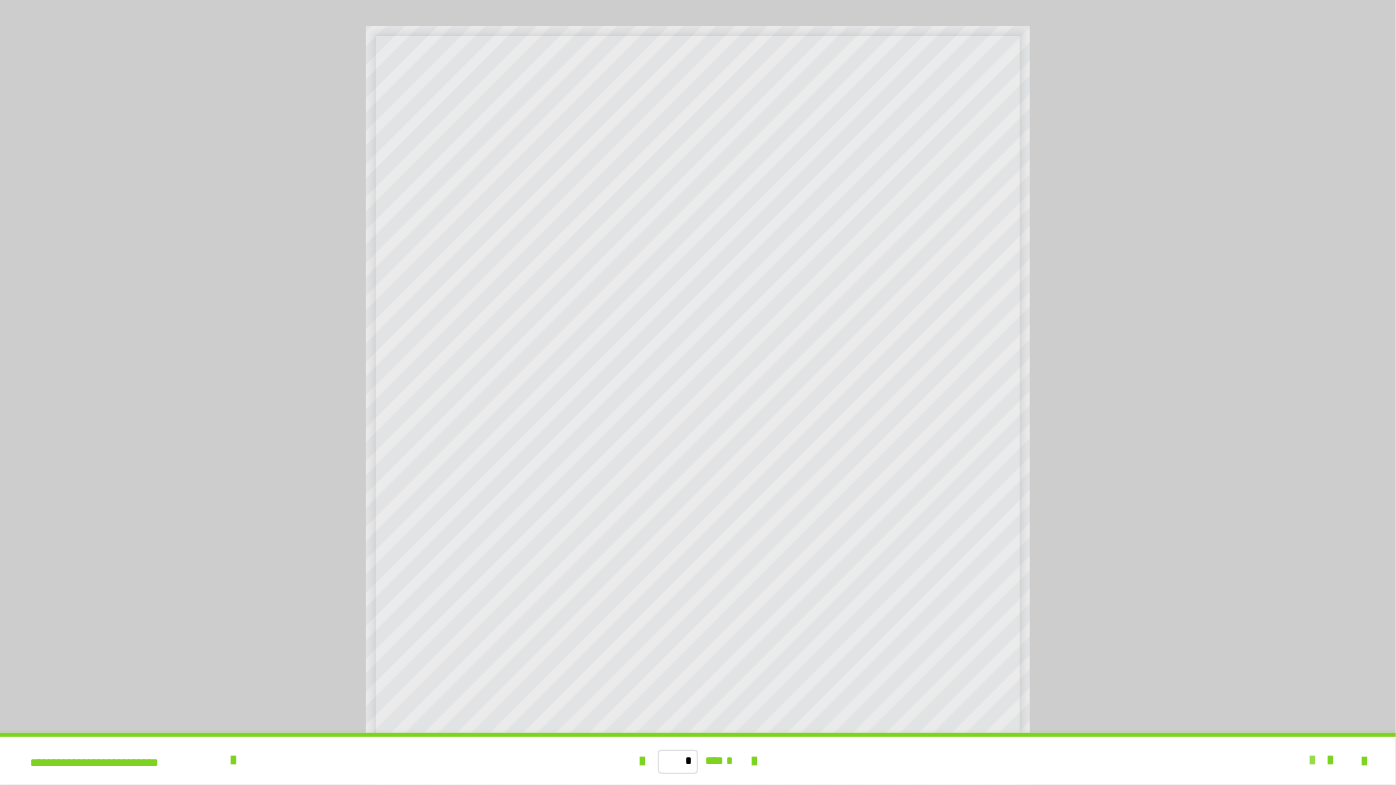 click at bounding box center (1312, 761) 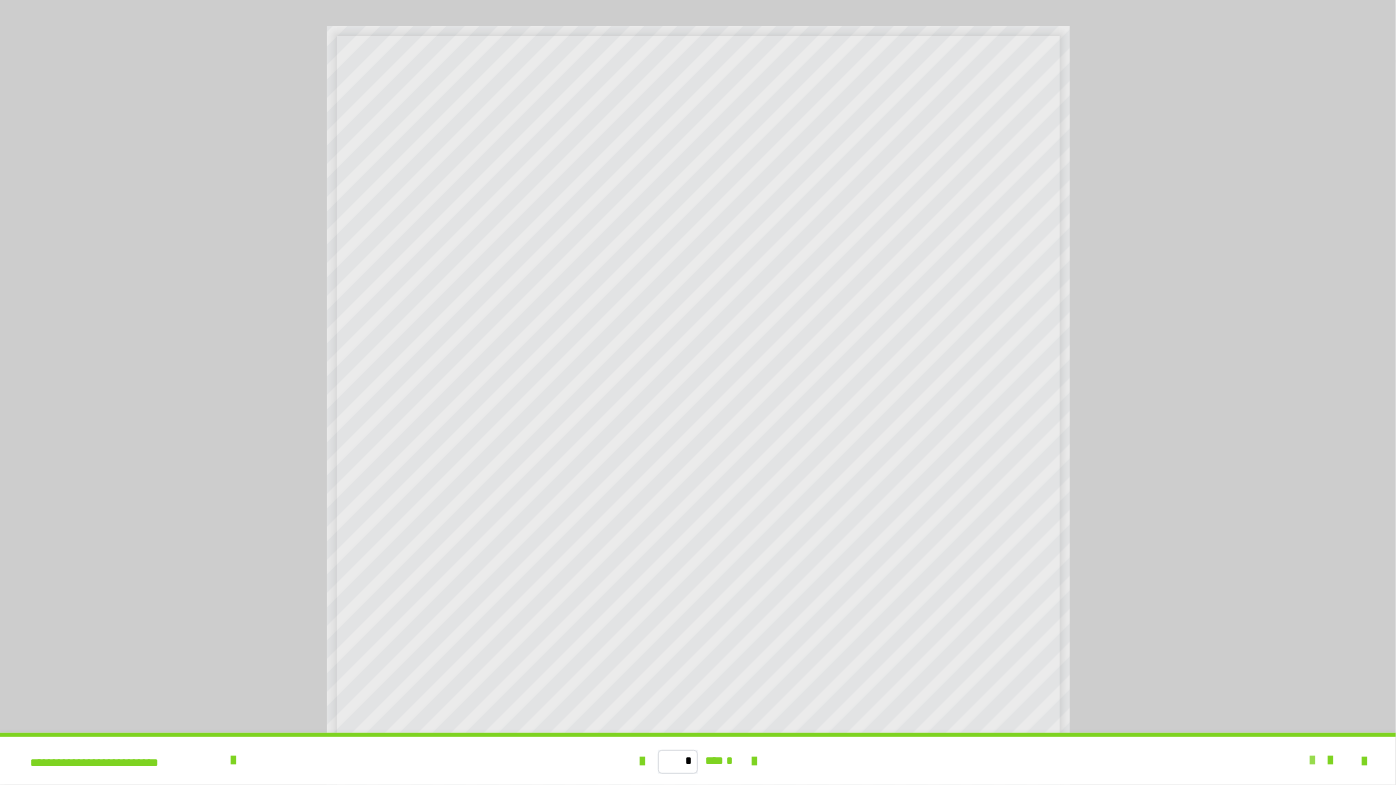 click at bounding box center (1312, 761) 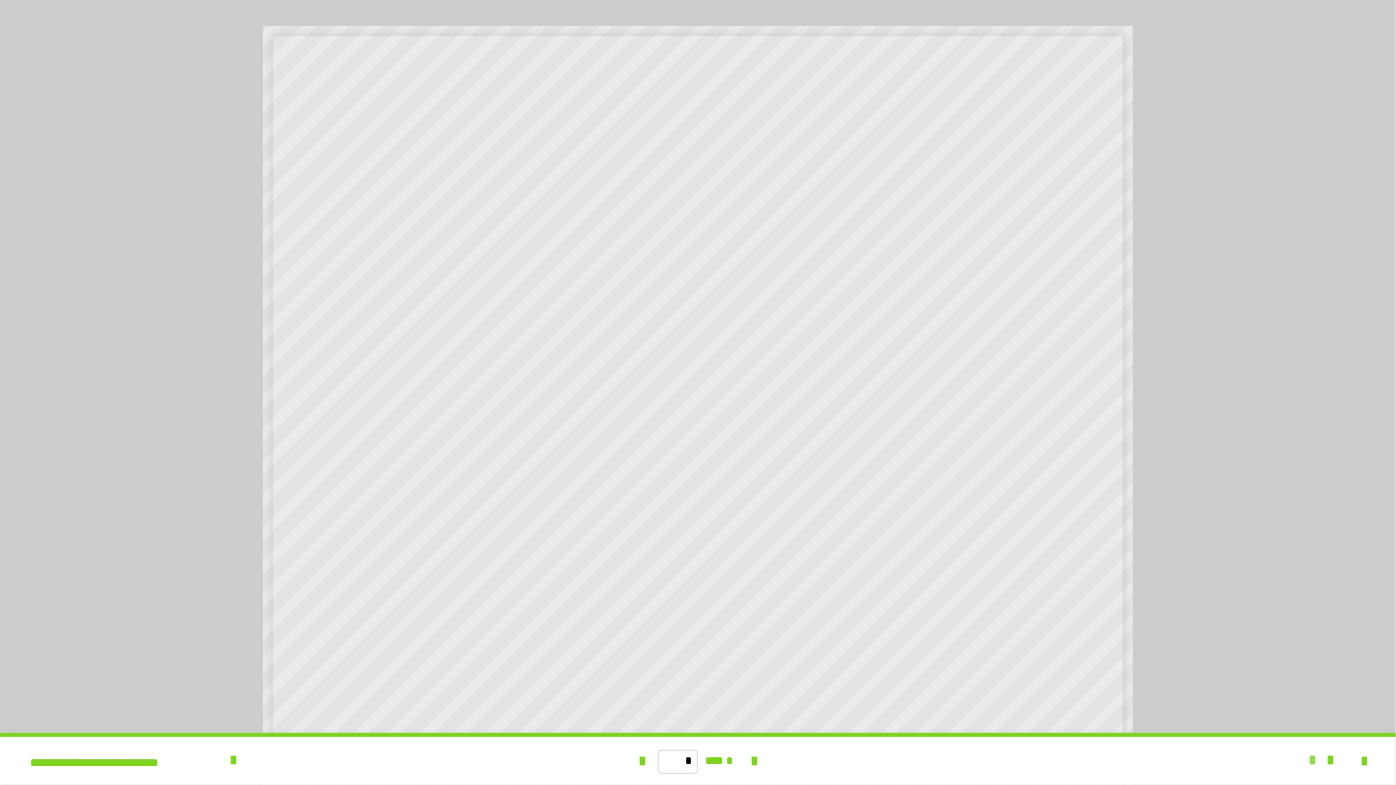 click at bounding box center (1312, 761) 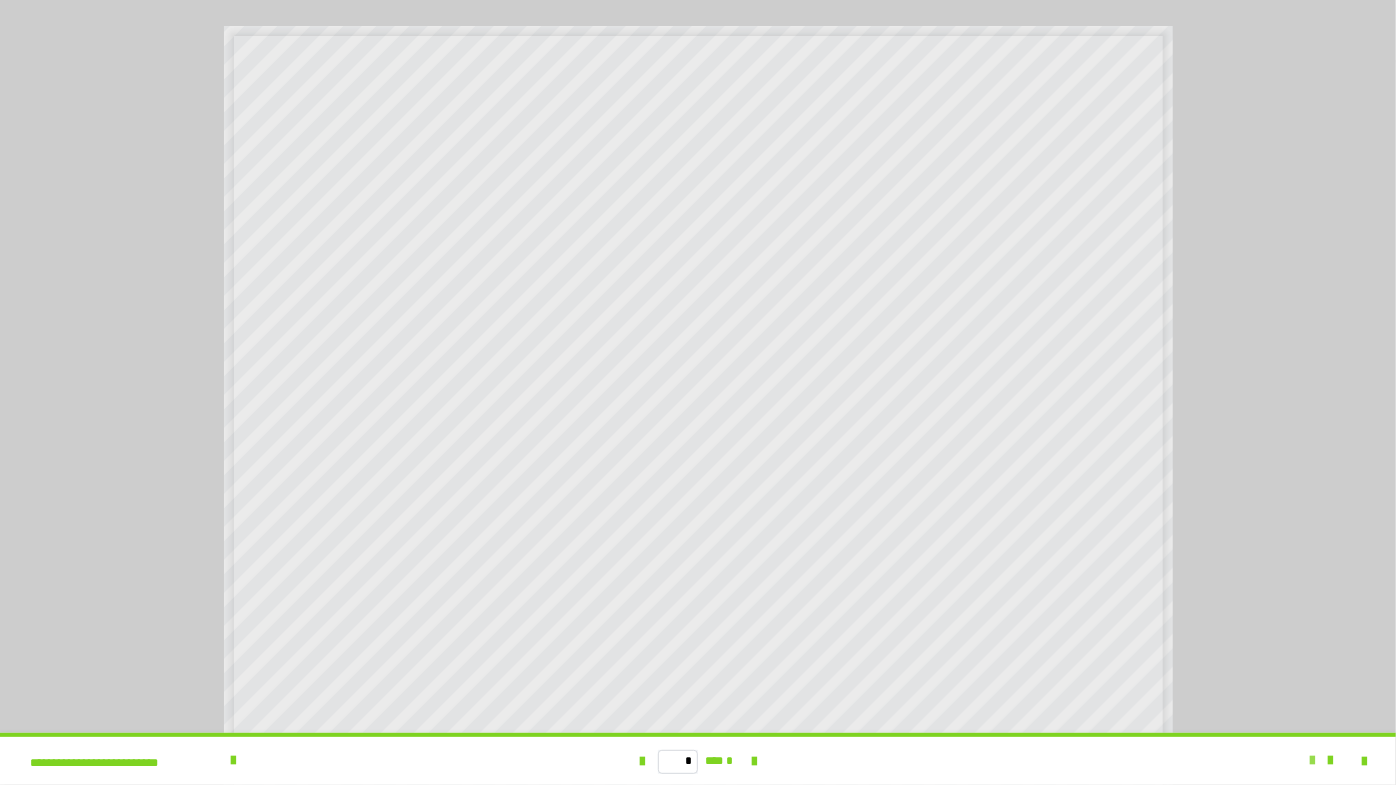 click at bounding box center [1312, 761] 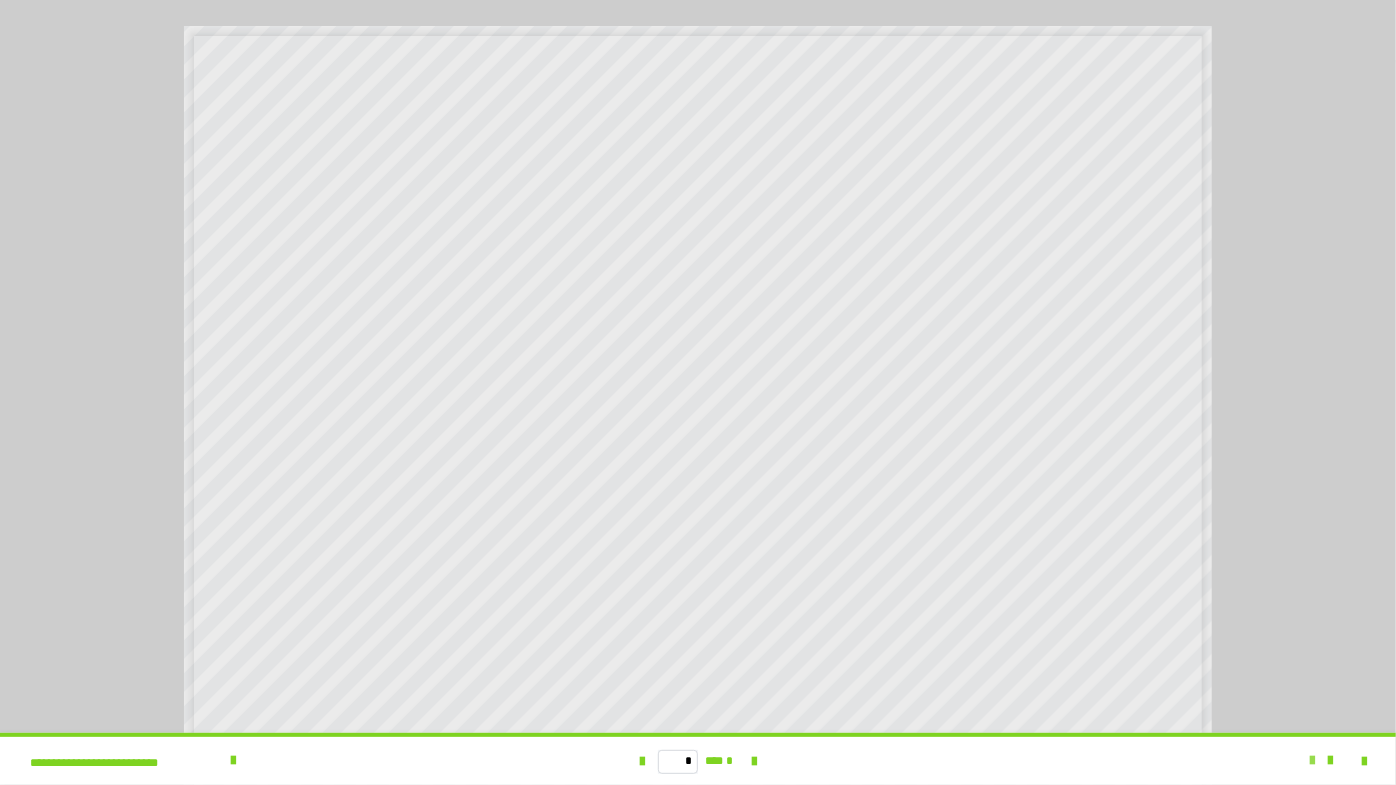 click at bounding box center [1312, 761] 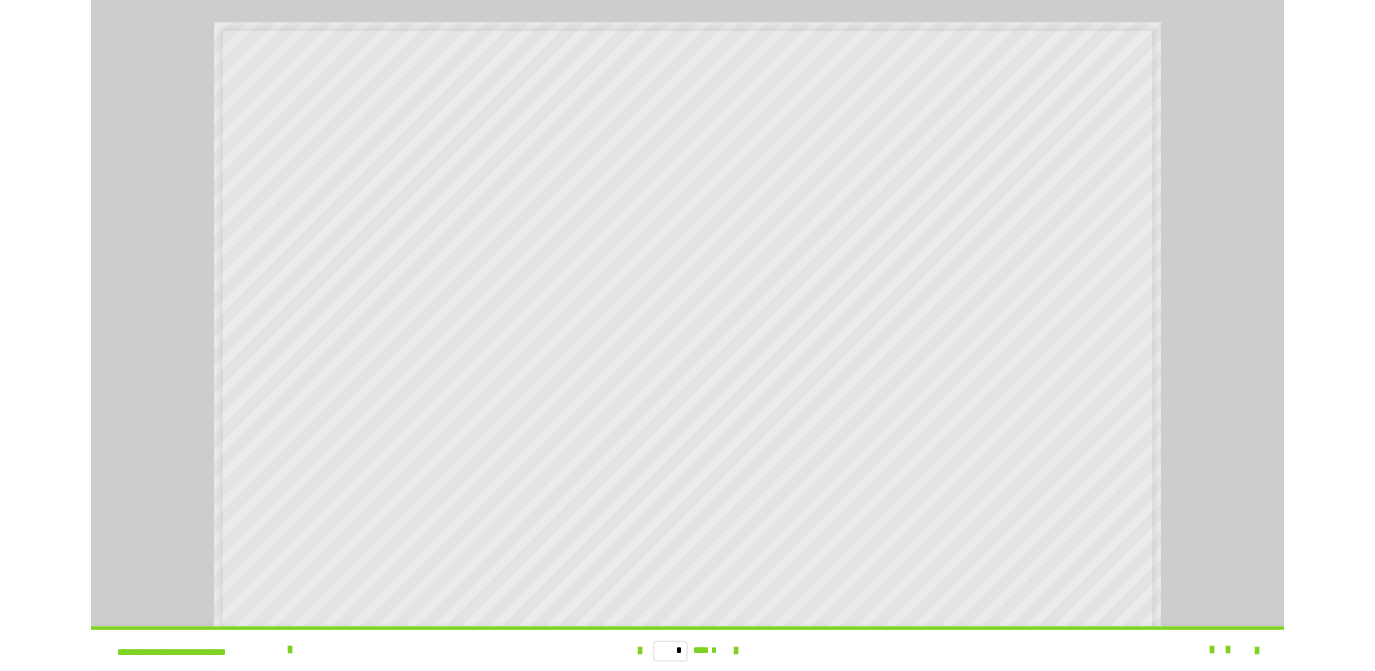 scroll, scrollTop: 229, scrollLeft: 0, axis: vertical 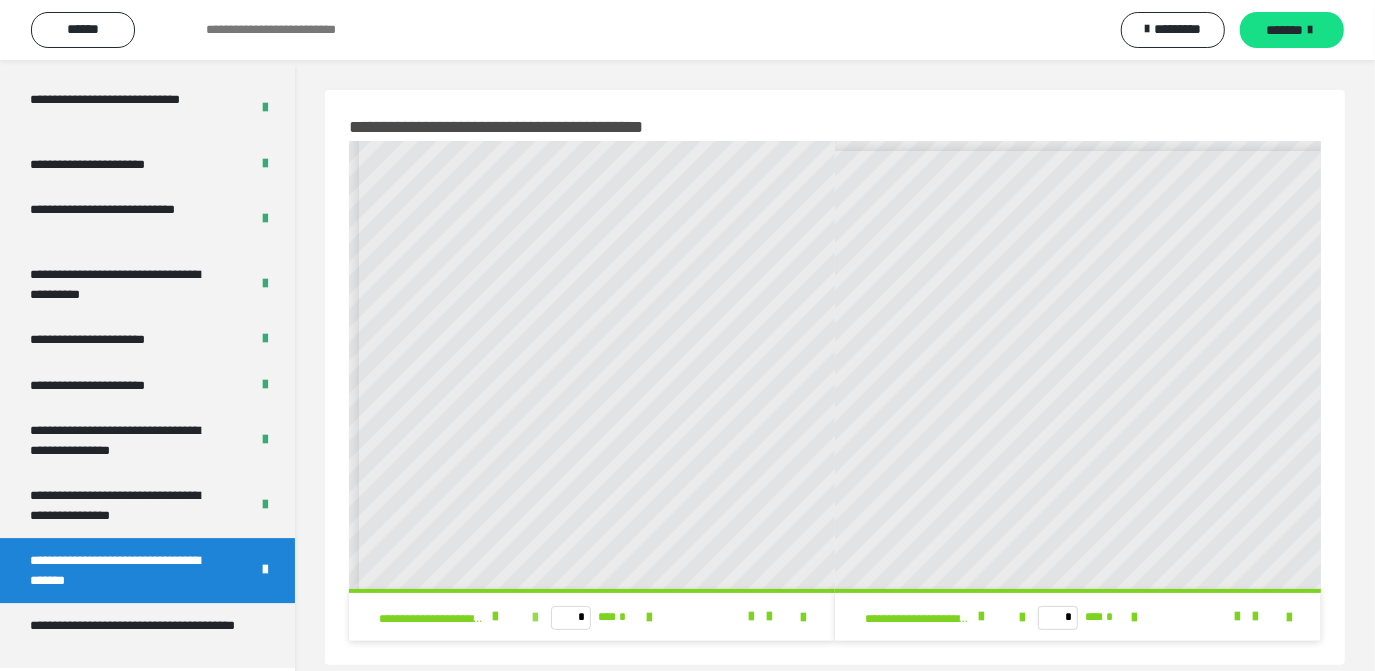 click at bounding box center (535, 618) 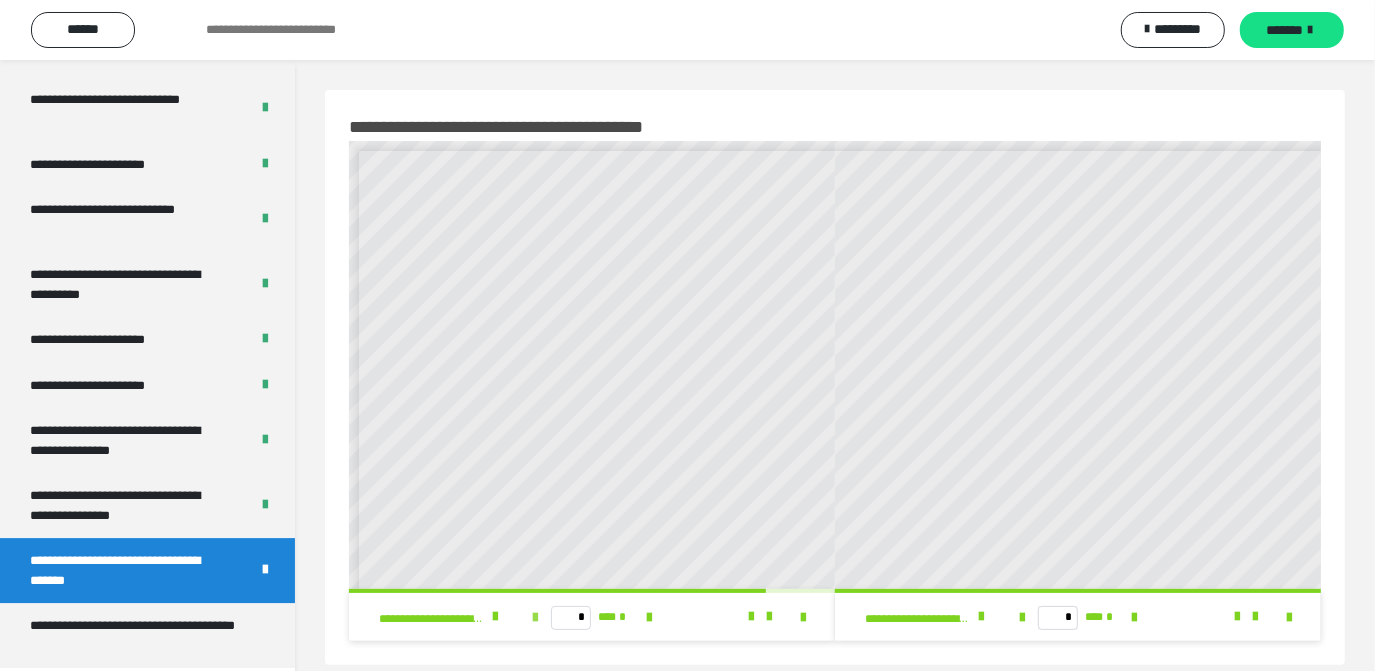 click at bounding box center (535, 618) 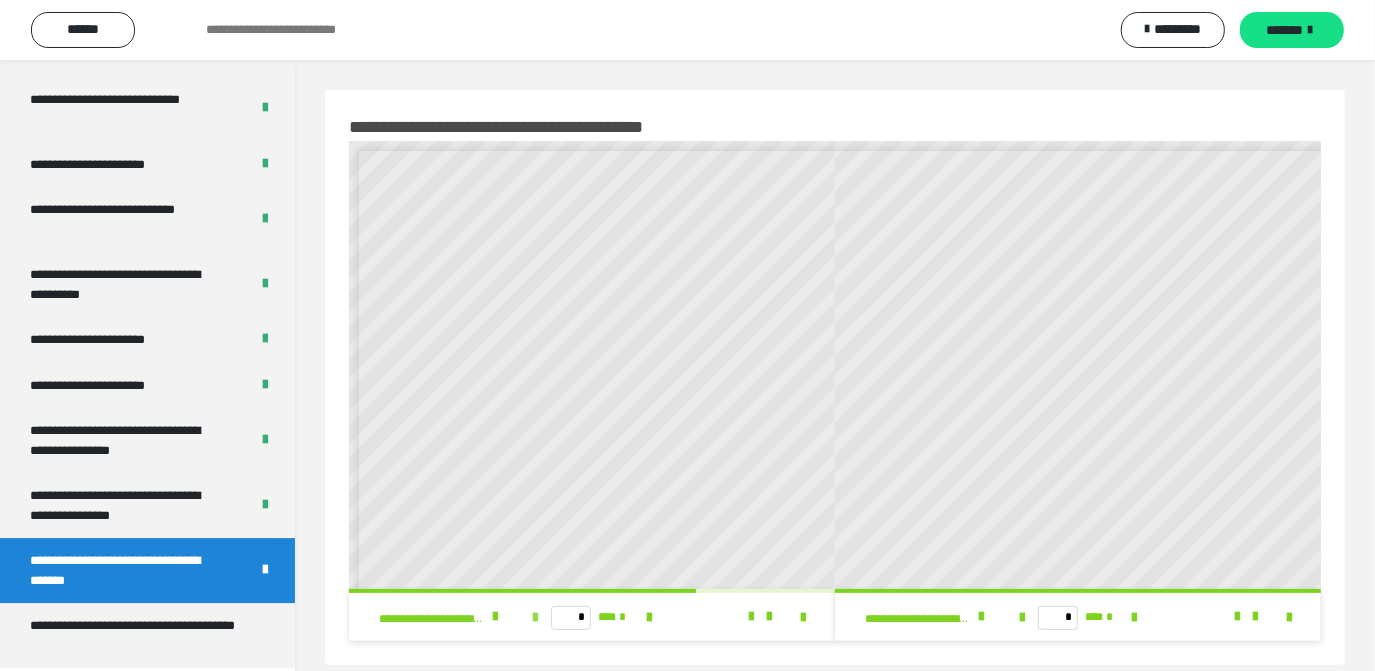 click at bounding box center (535, 618) 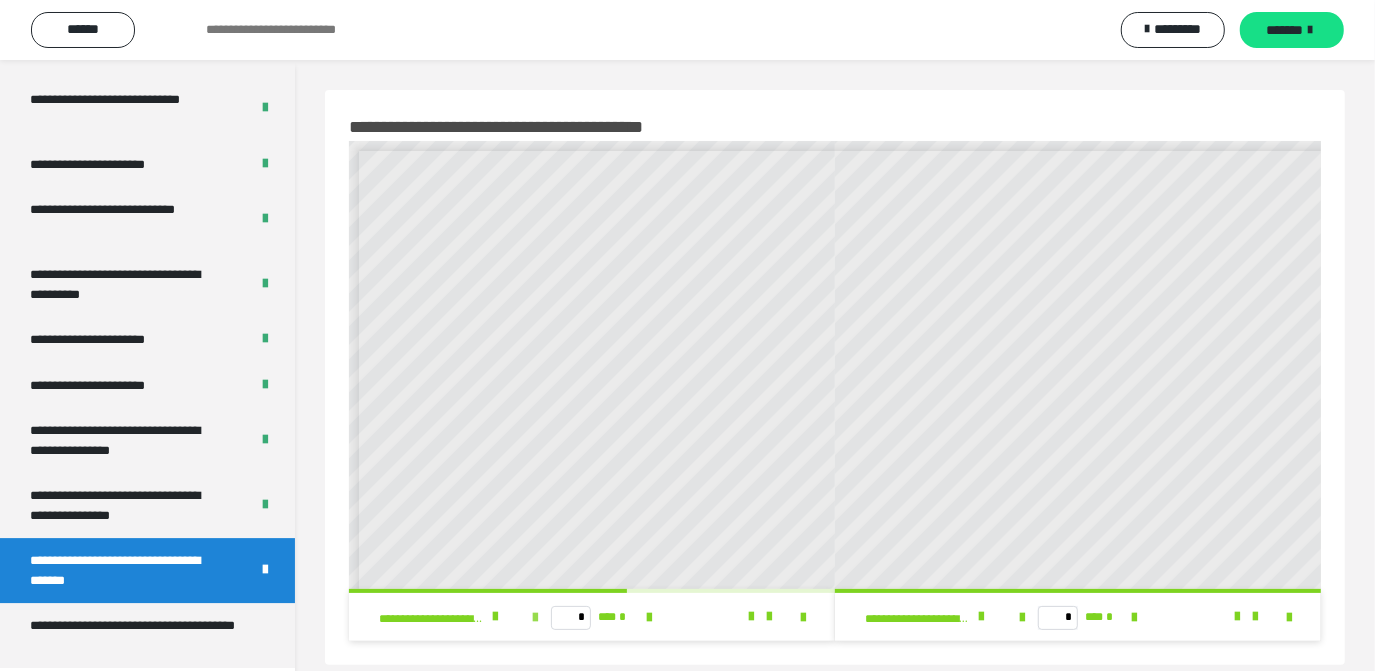 click at bounding box center (535, 618) 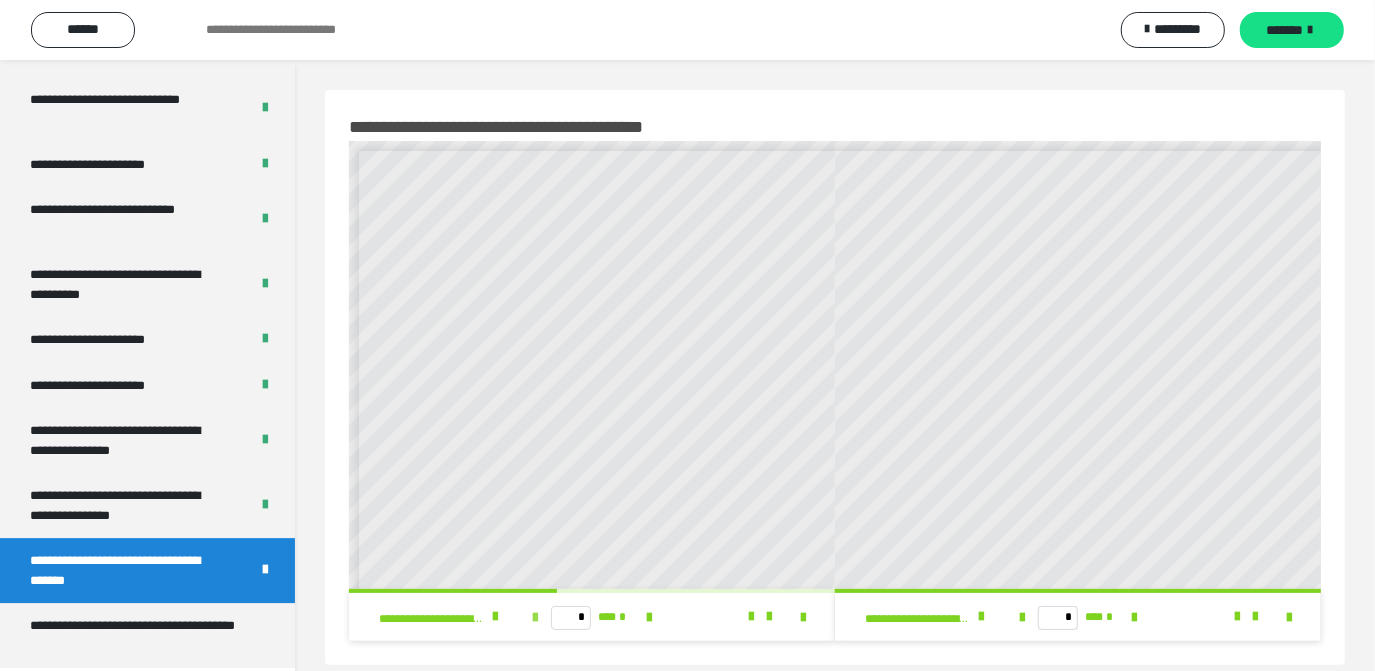 click at bounding box center [535, 618] 